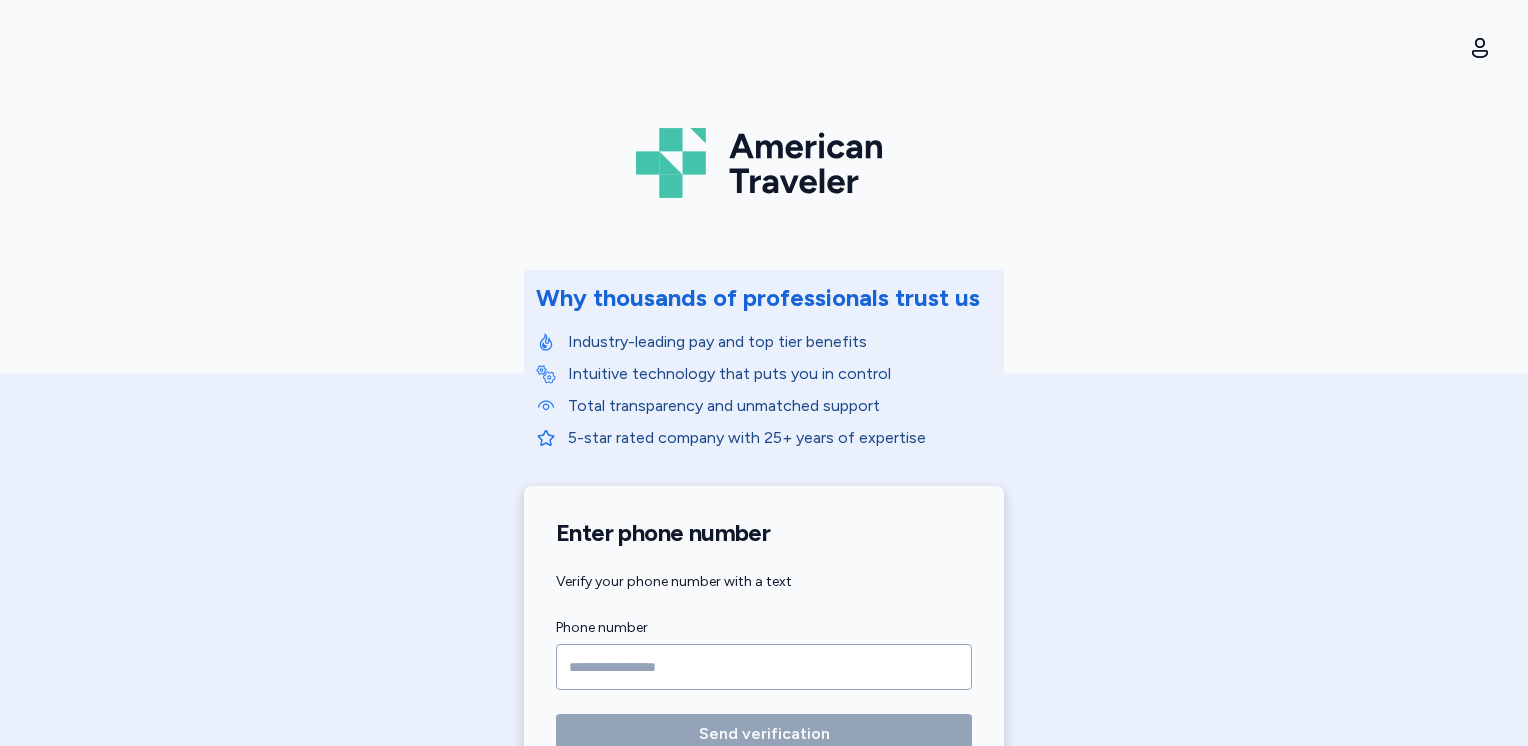 scroll, scrollTop: 0, scrollLeft: 0, axis: both 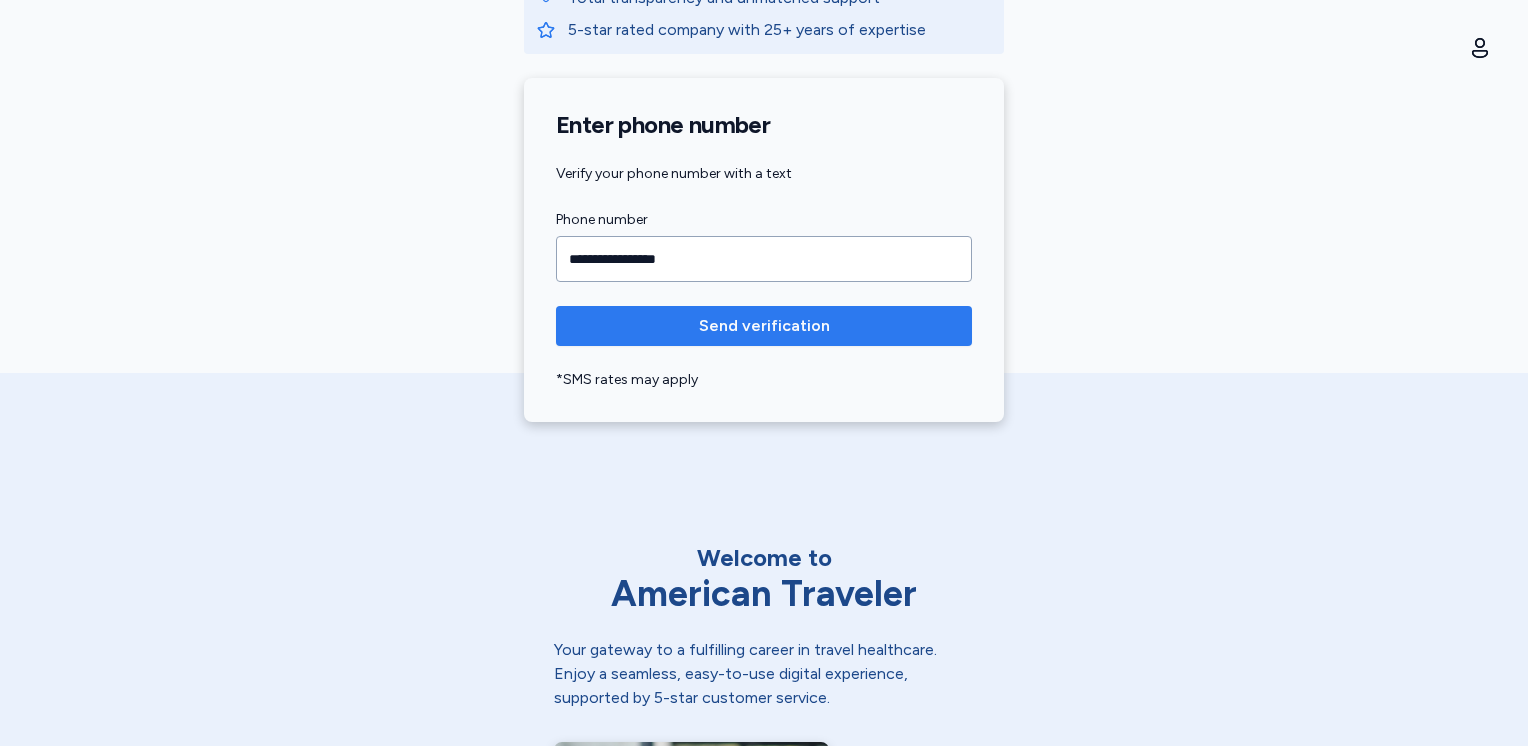 type on "**********" 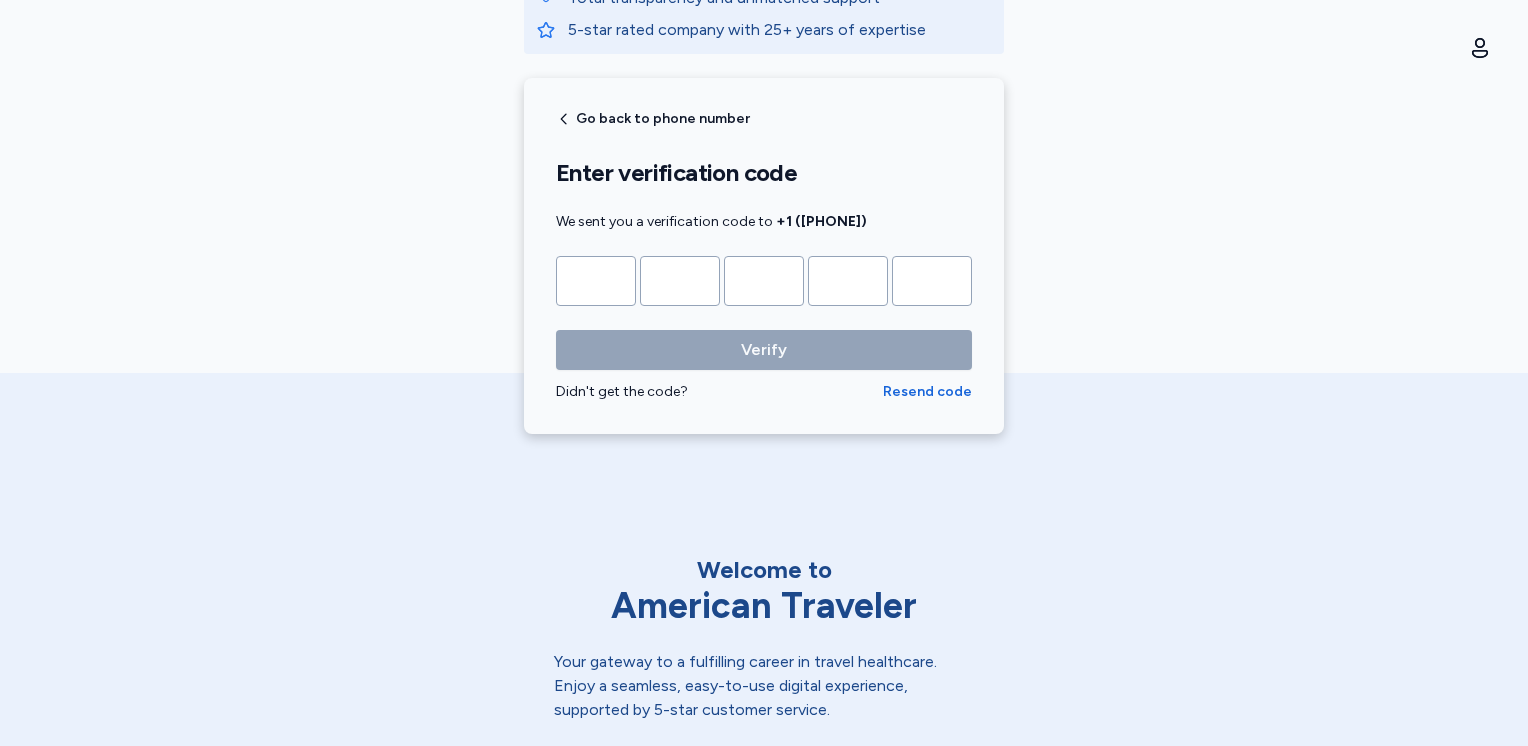 type on "*" 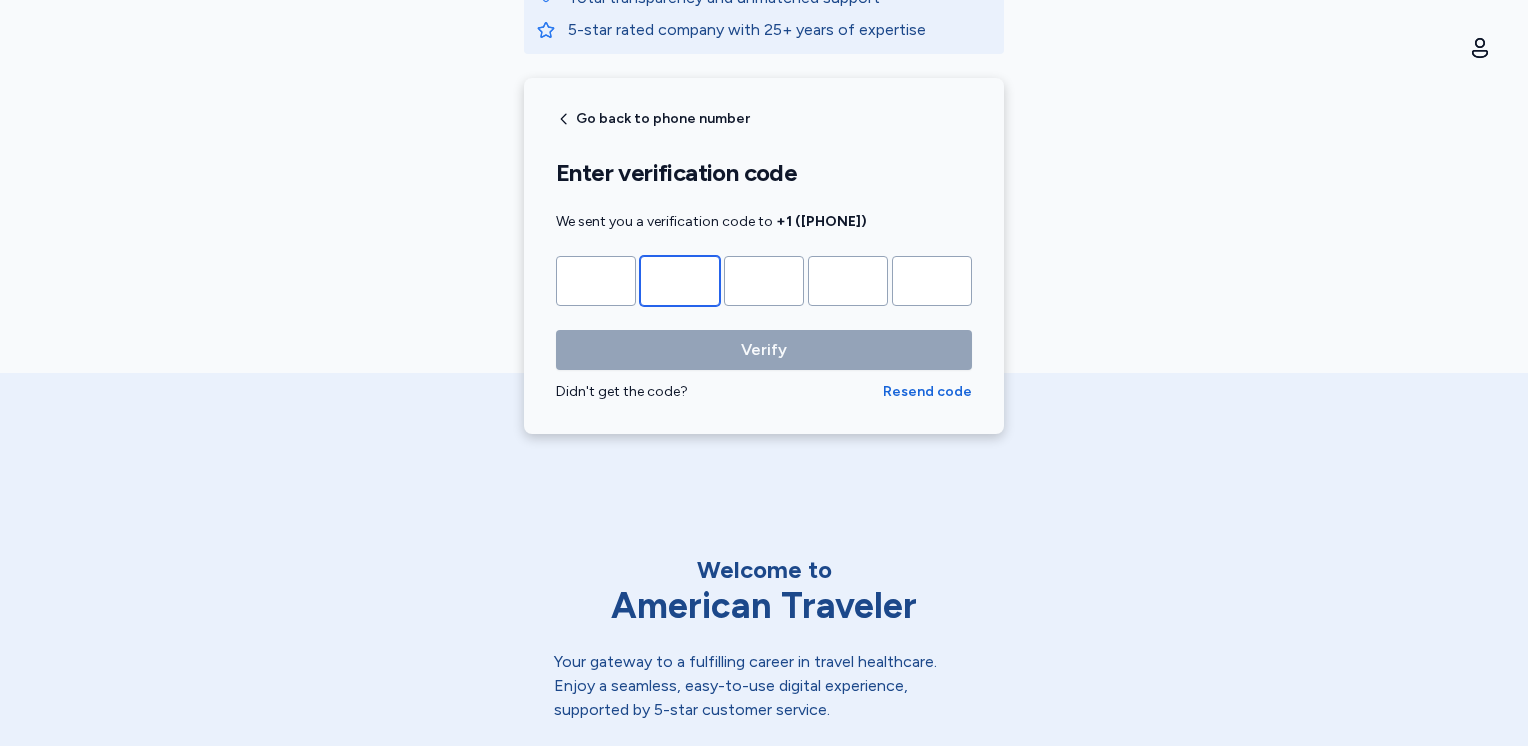 type on "*" 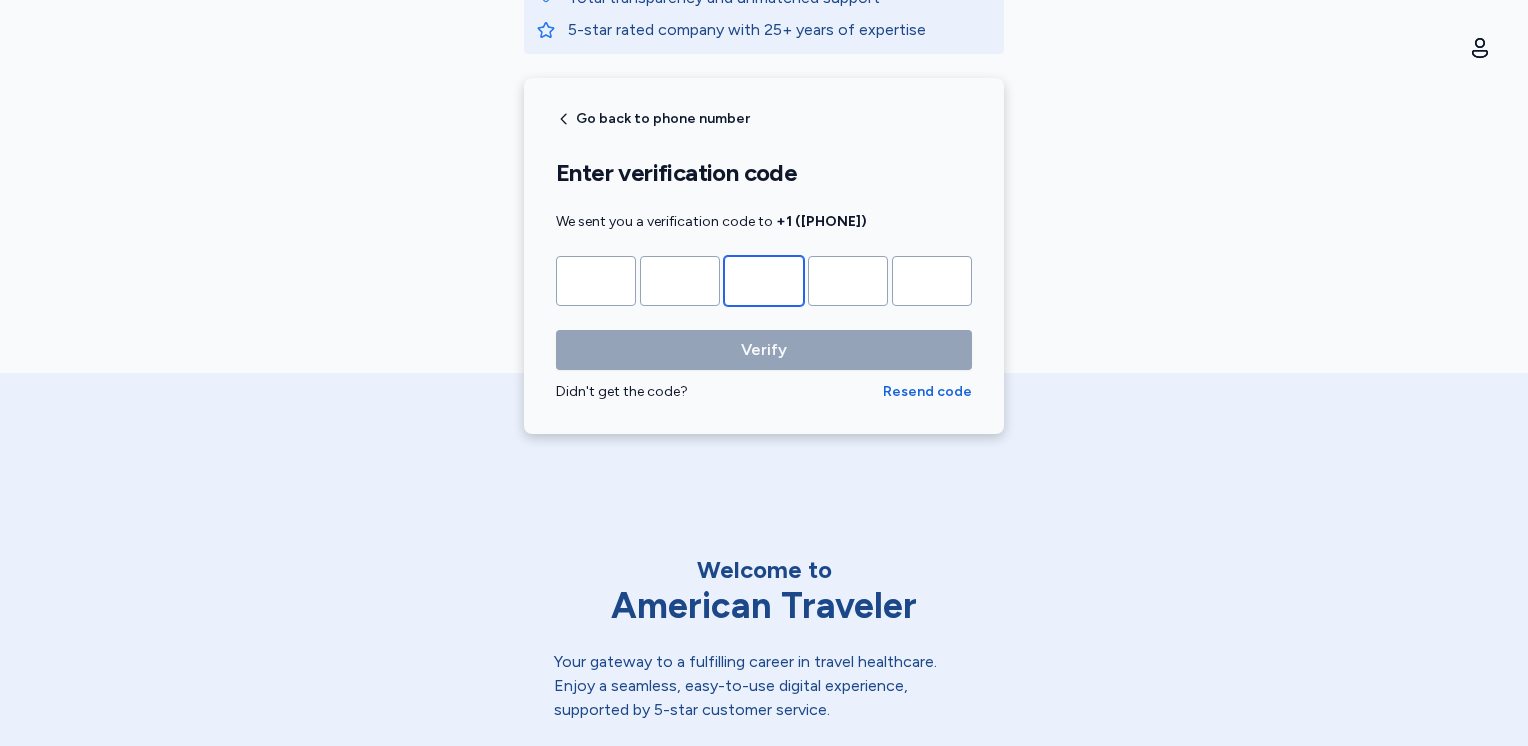 type on "*" 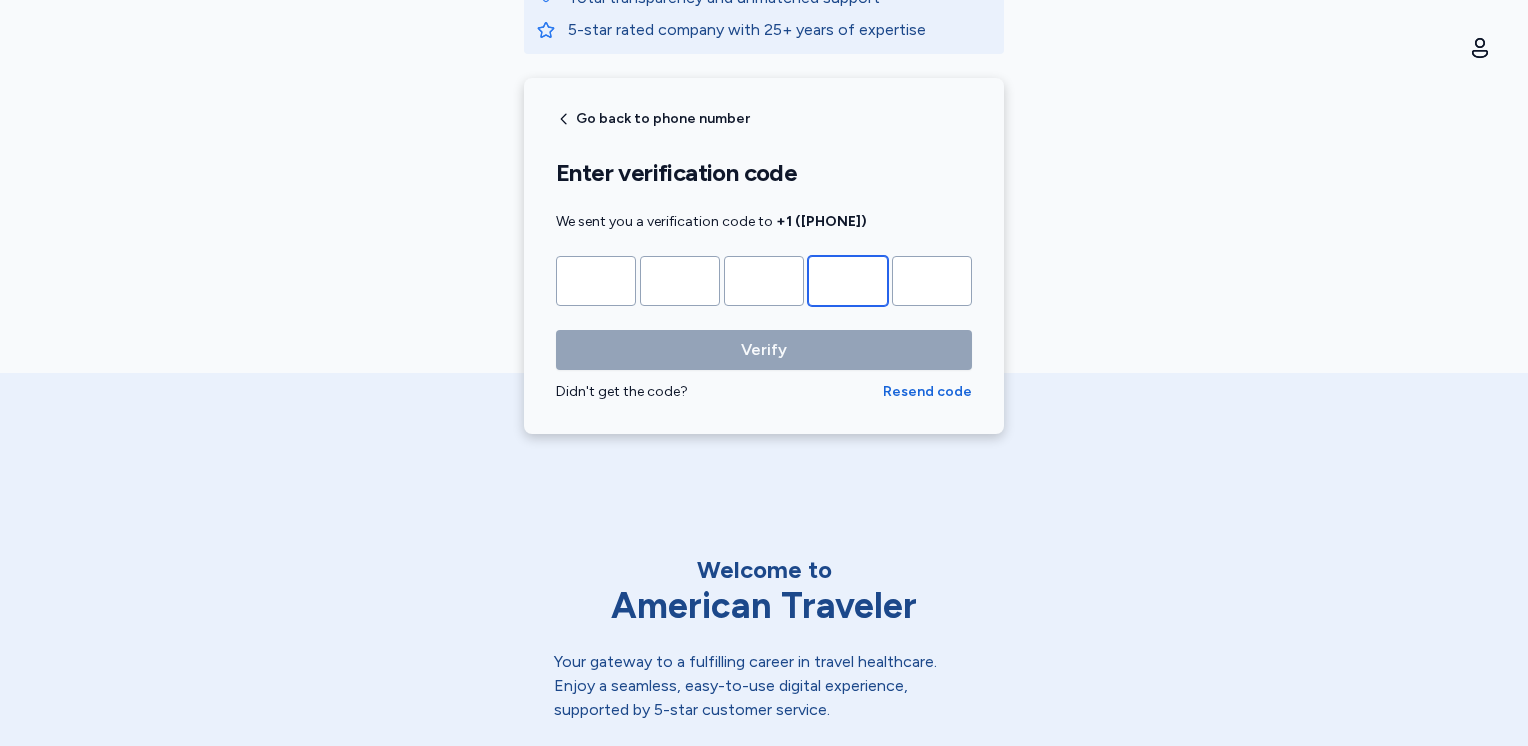 type on "*" 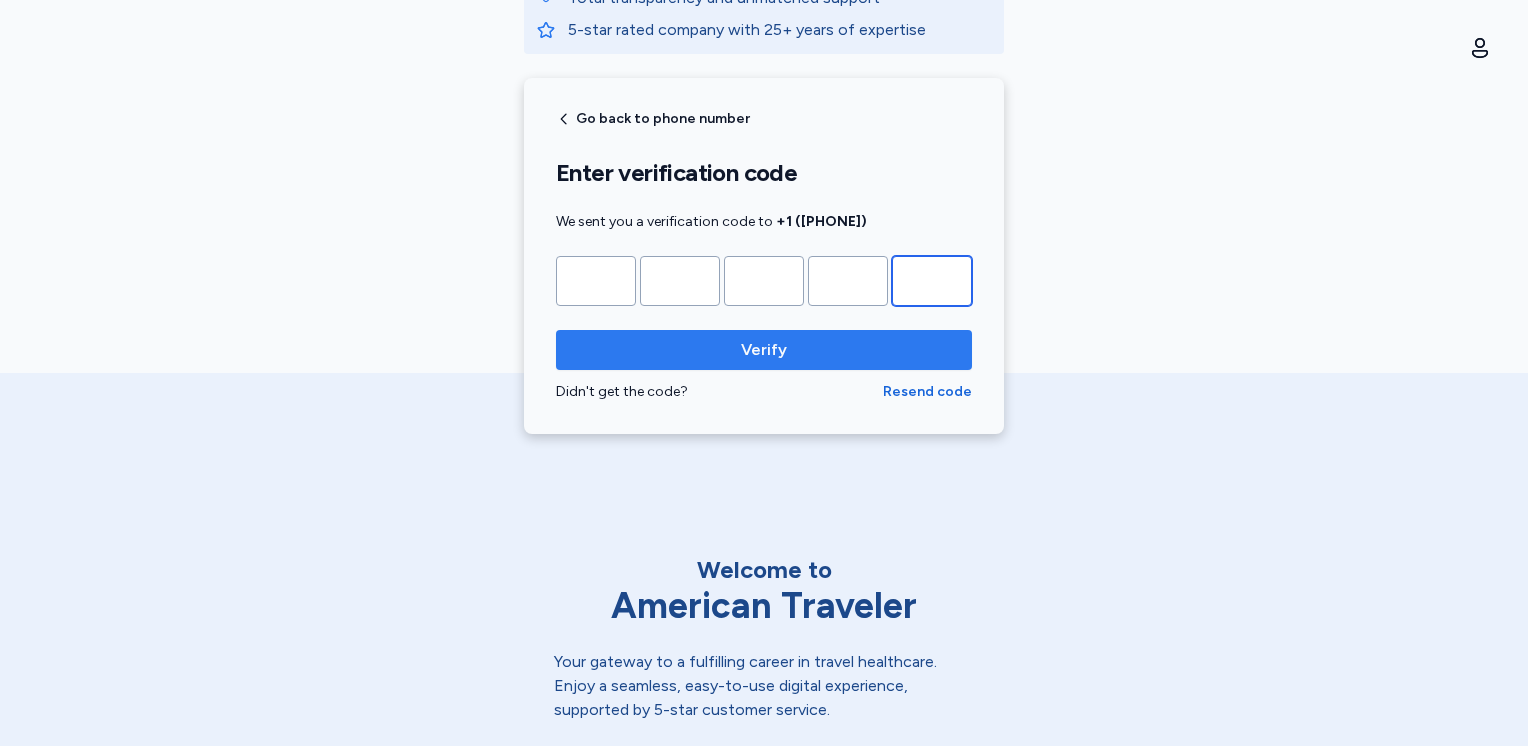 type on "*" 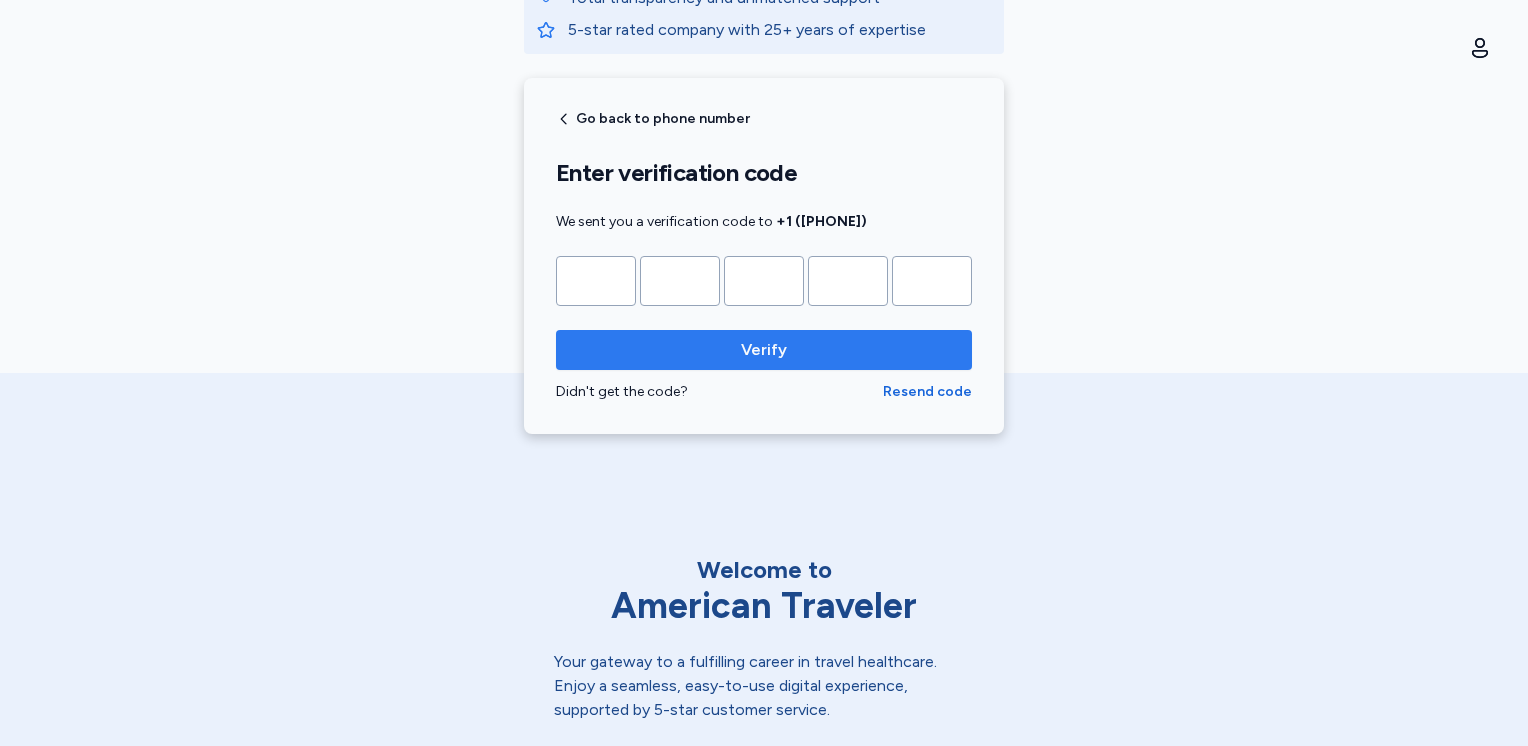click on "Verify" at bounding box center (764, 350) 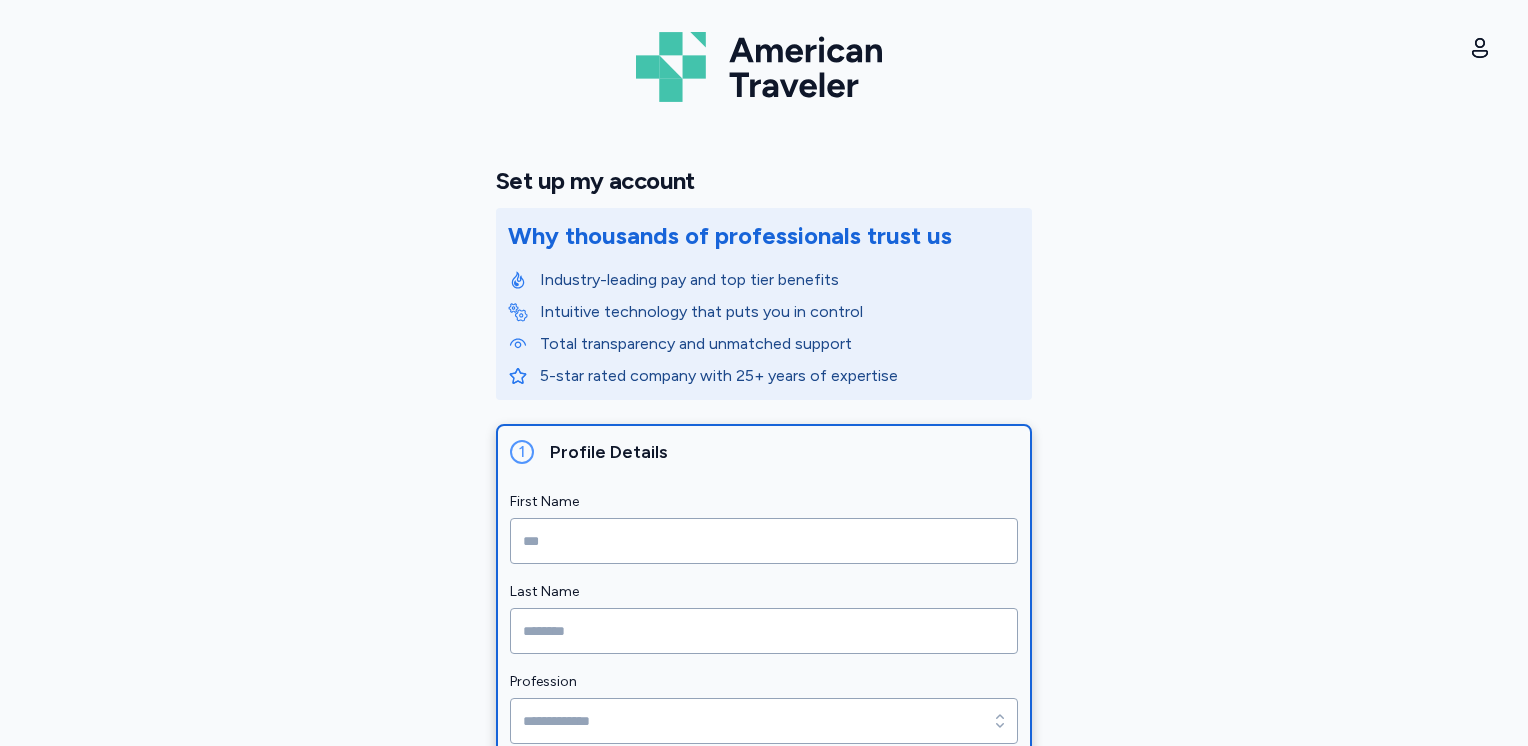 scroll, scrollTop: 265, scrollLeft: 0, axis: vertical 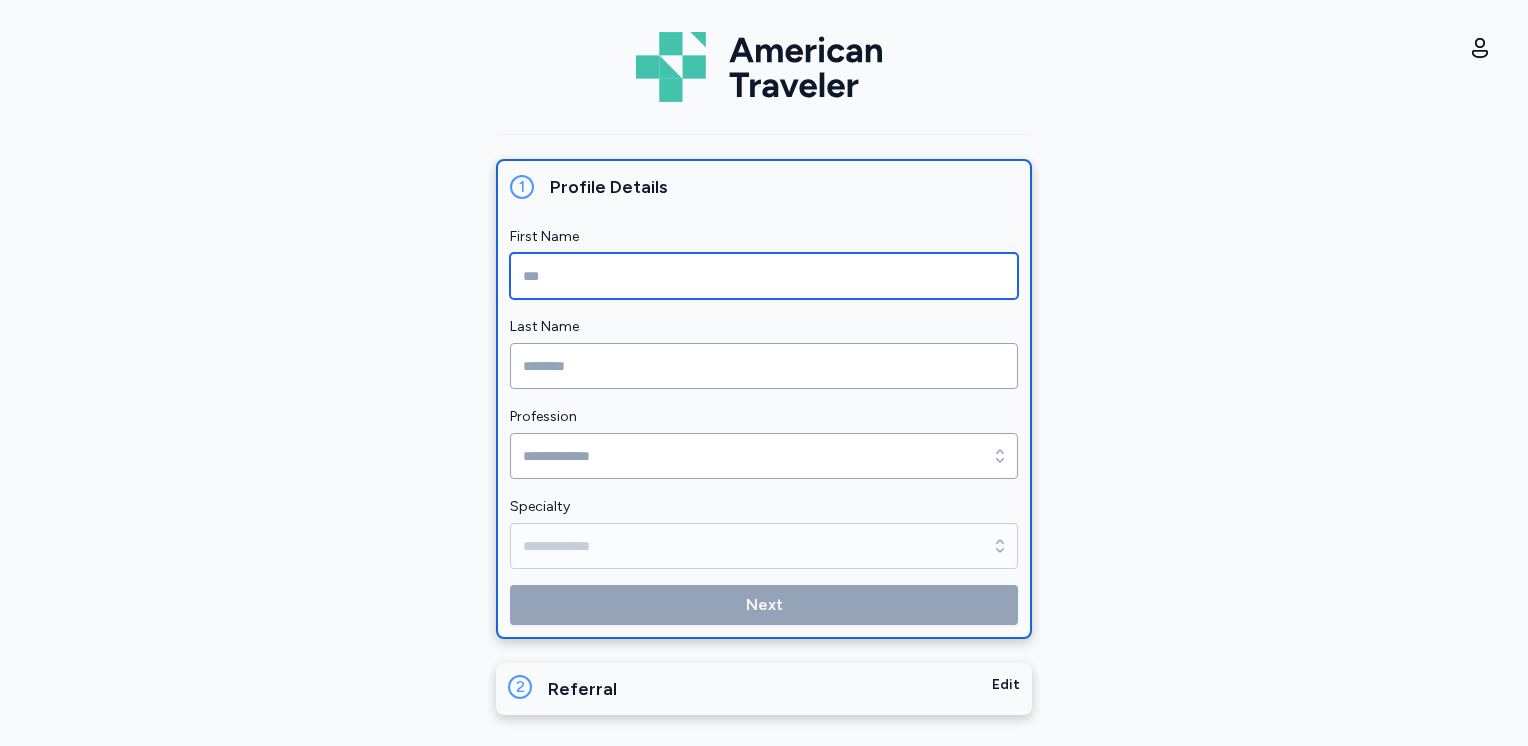 click at bounding box center [764, 276] 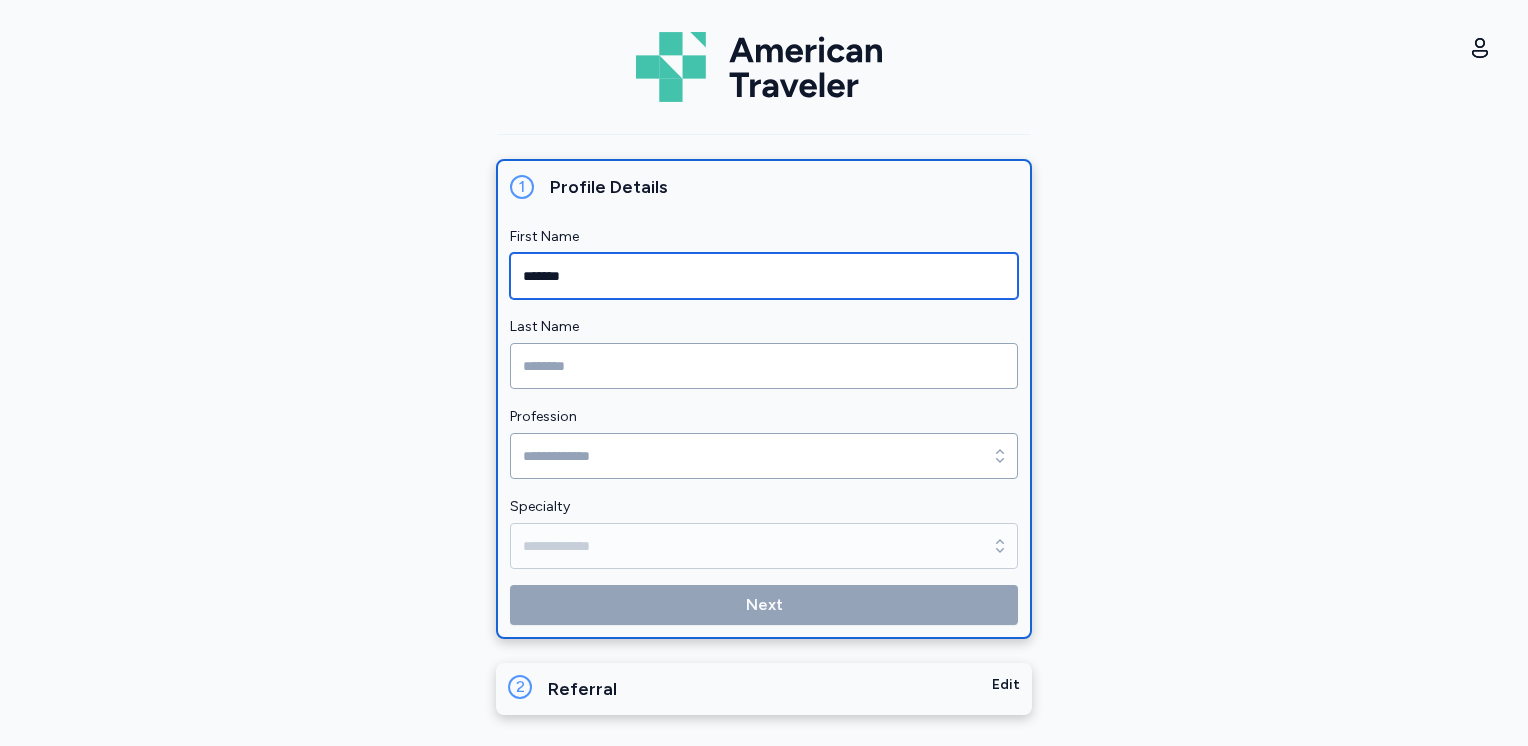 type on "**********" 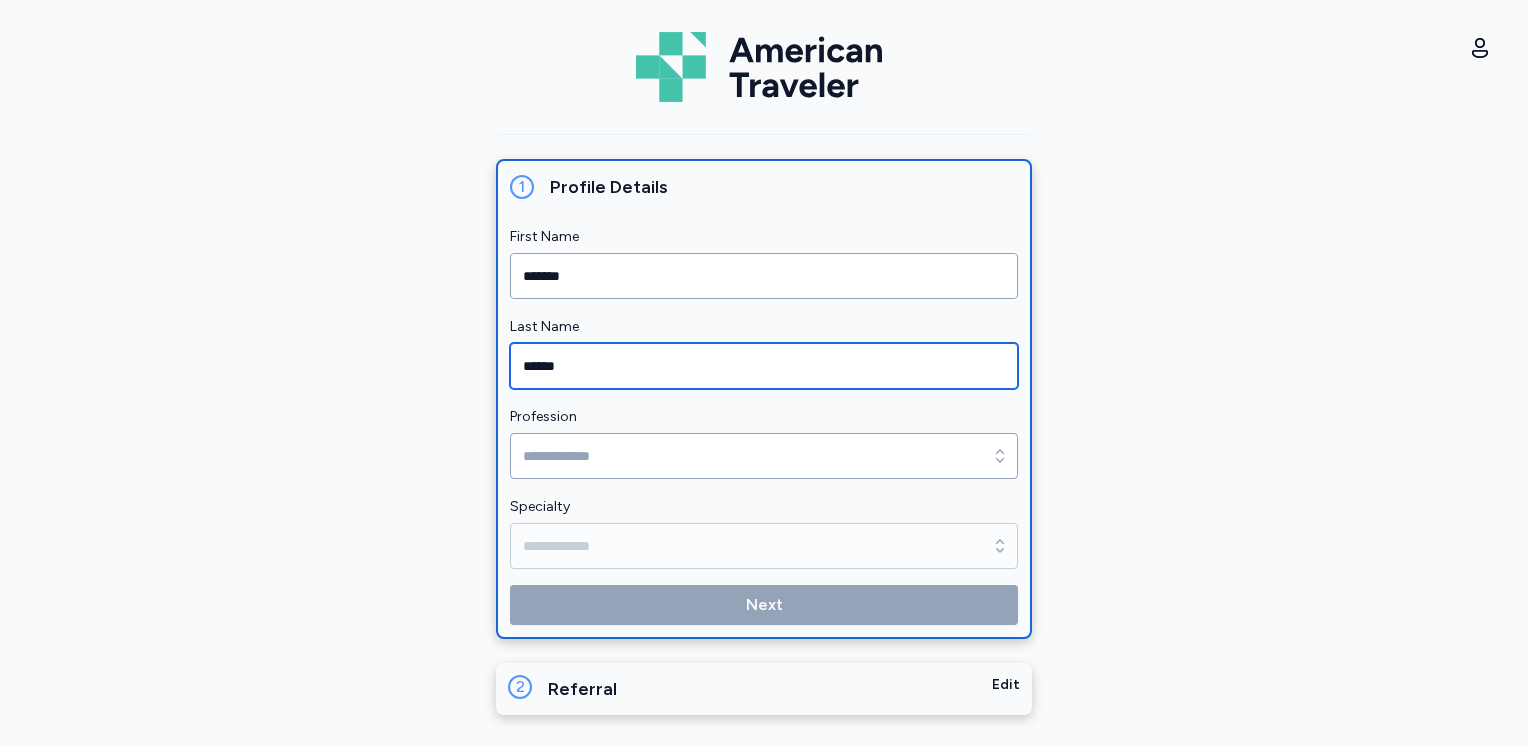 type on "******" 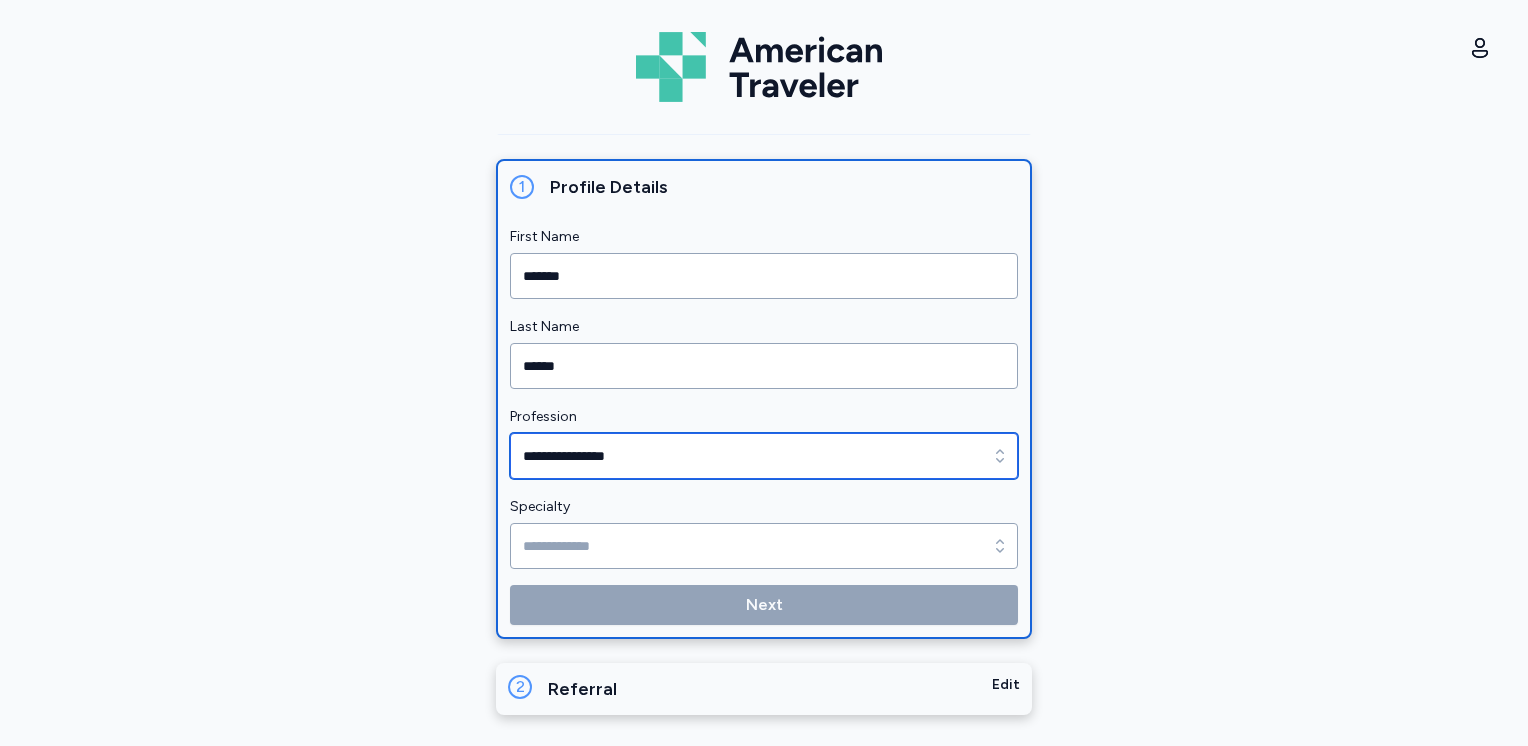 click on "**********" at bounding box center (764, 456) 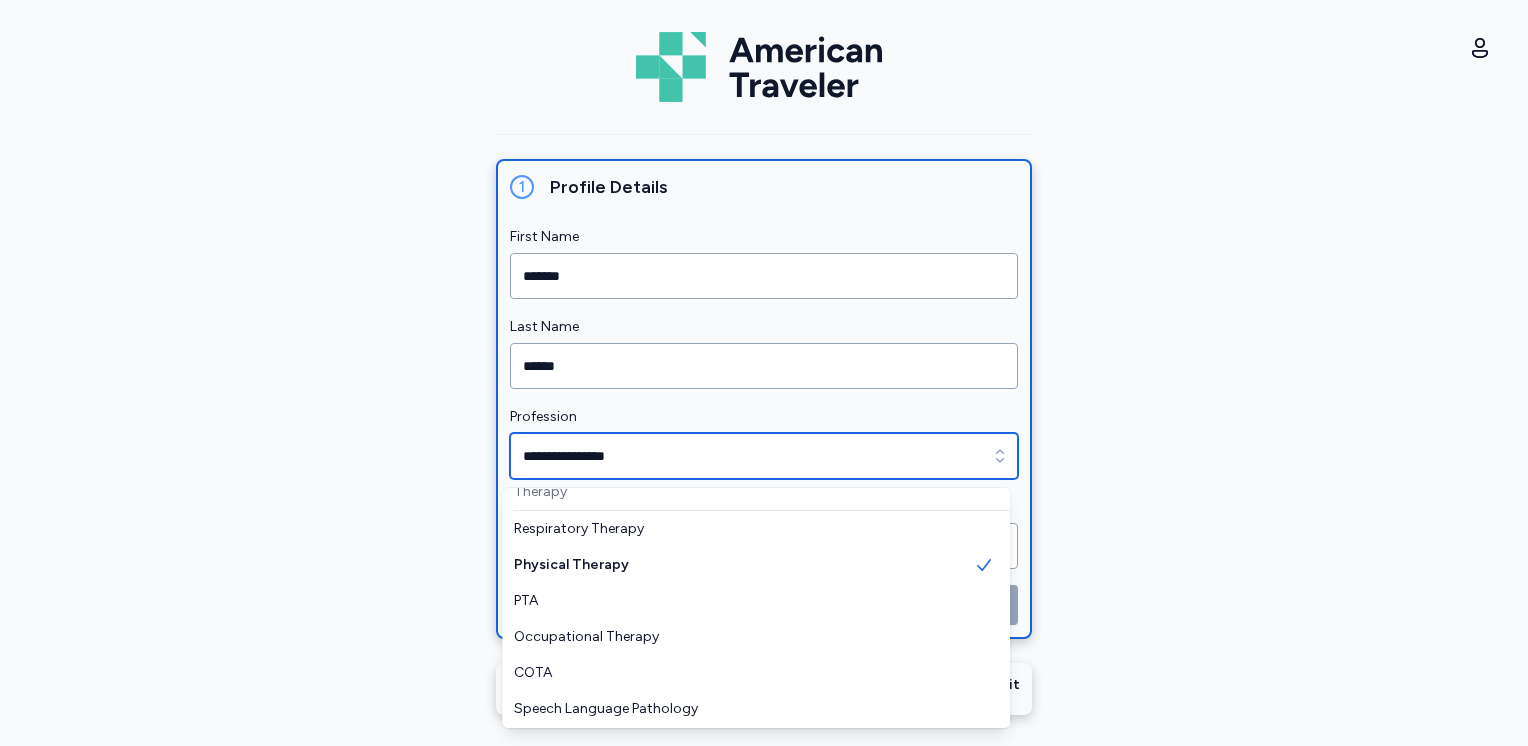scroll, scrollTop: 117, scrollLeft: 0, axis: vertical 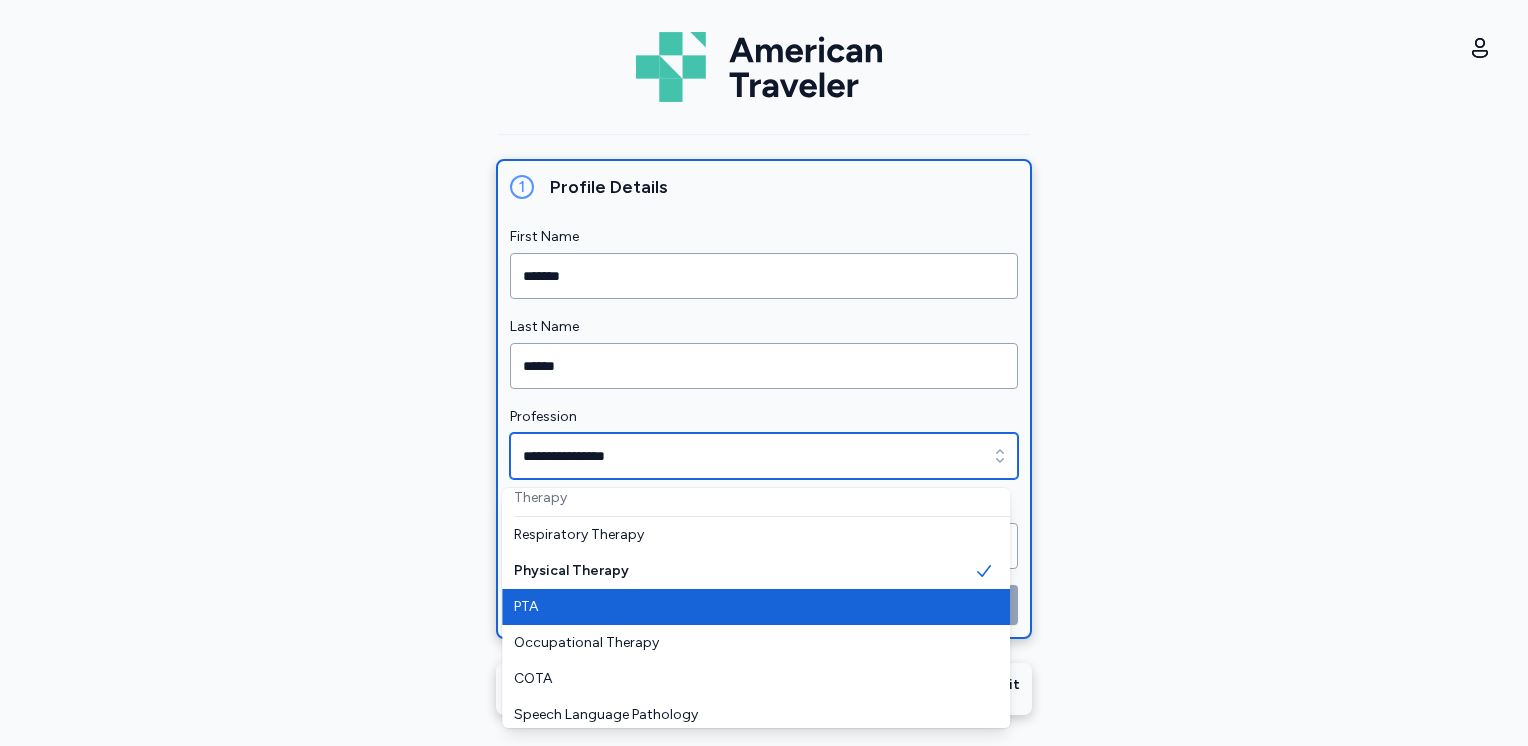 type on "***" 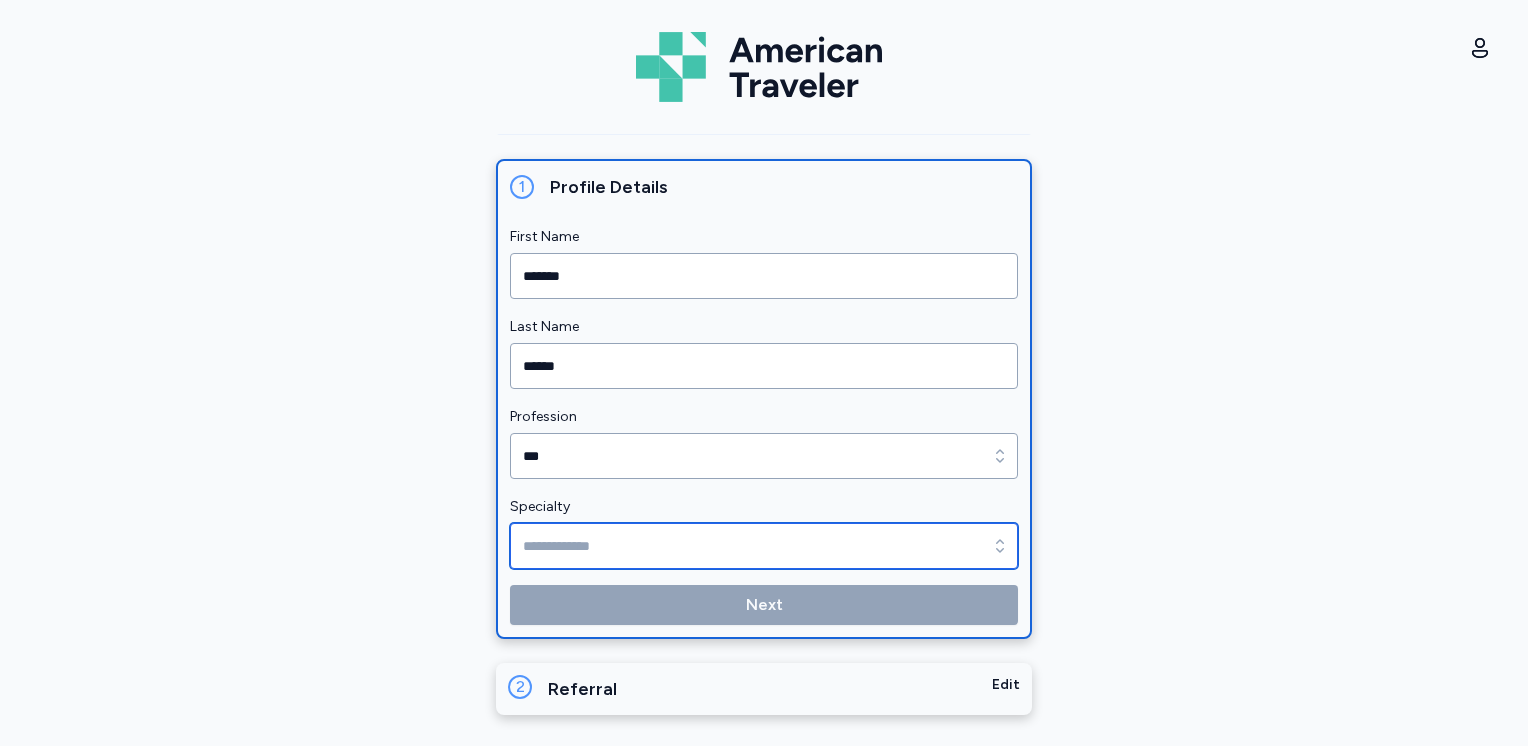 click on "Specialty" at bounding box center [764, 546] 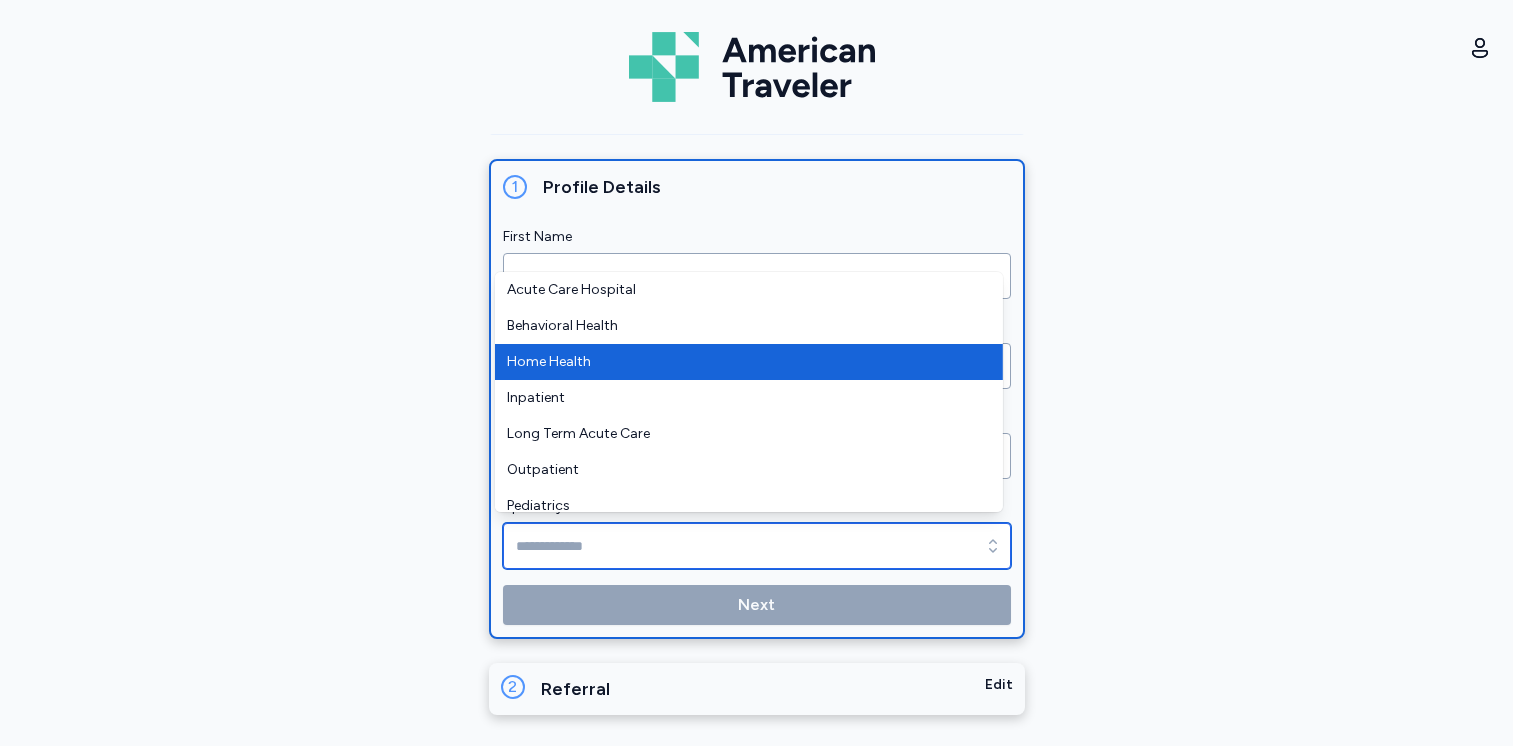 type on "**********" 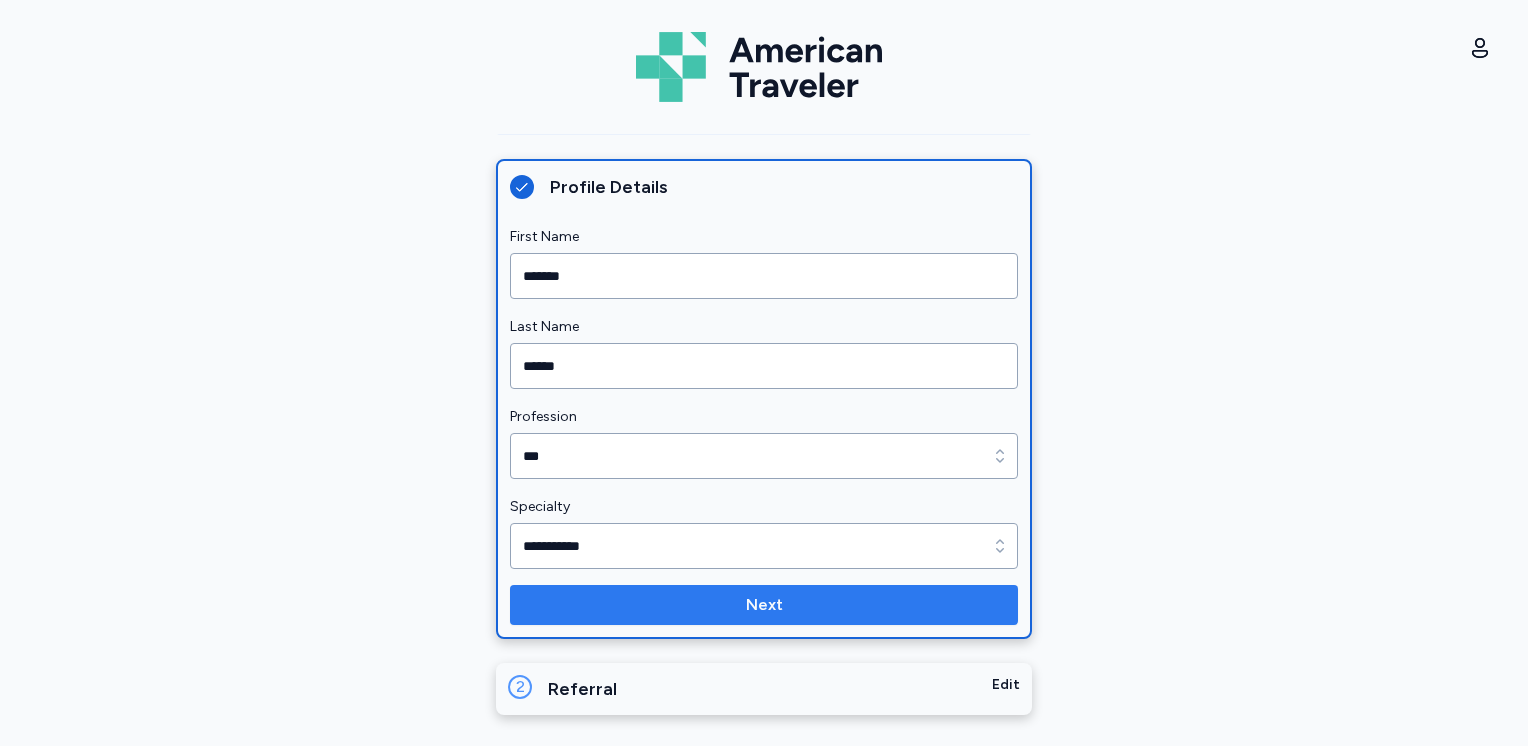 click on "Next" at bounding box center (764, 605) 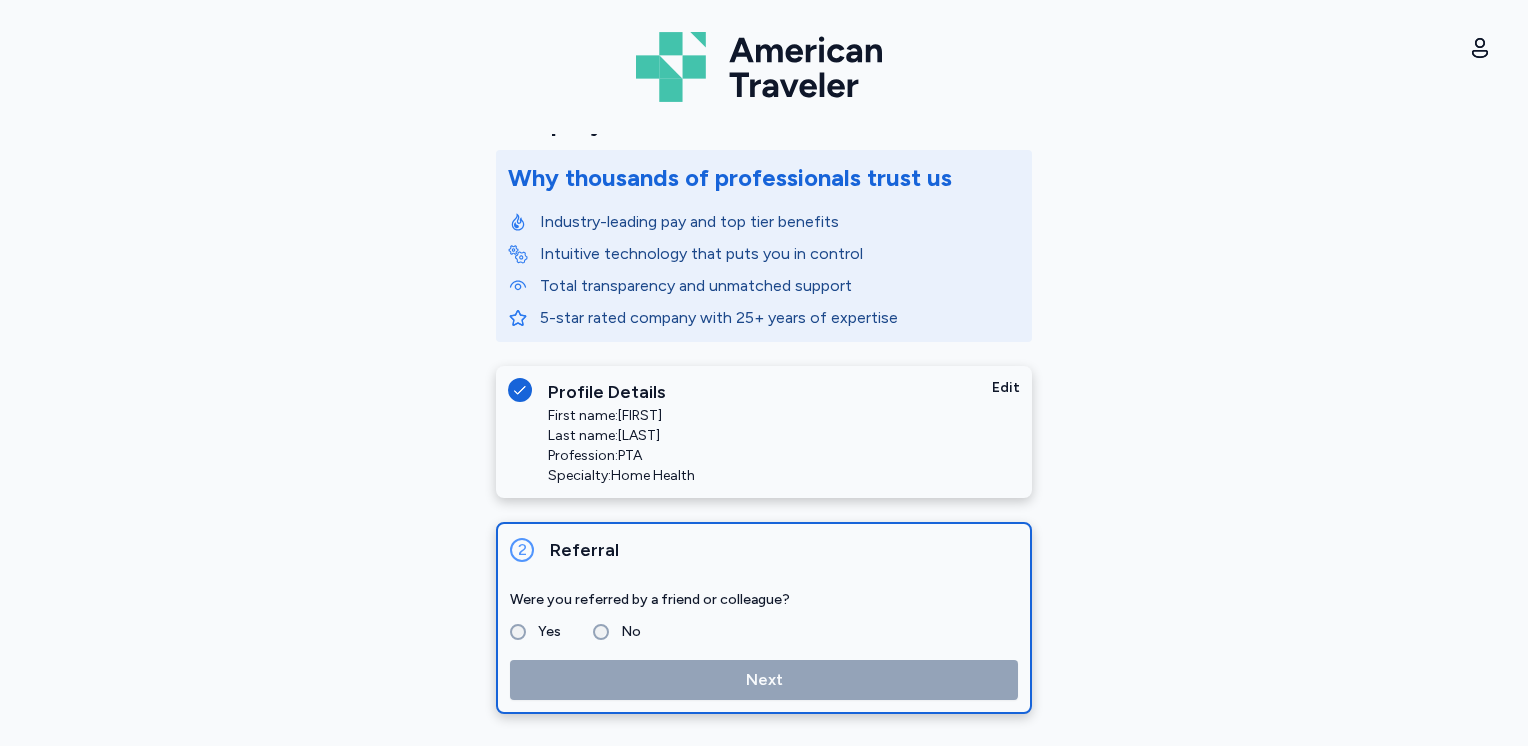 click on "Were you referred by a friend or colleague? Yes No Next" at bounding box center [764, 644] 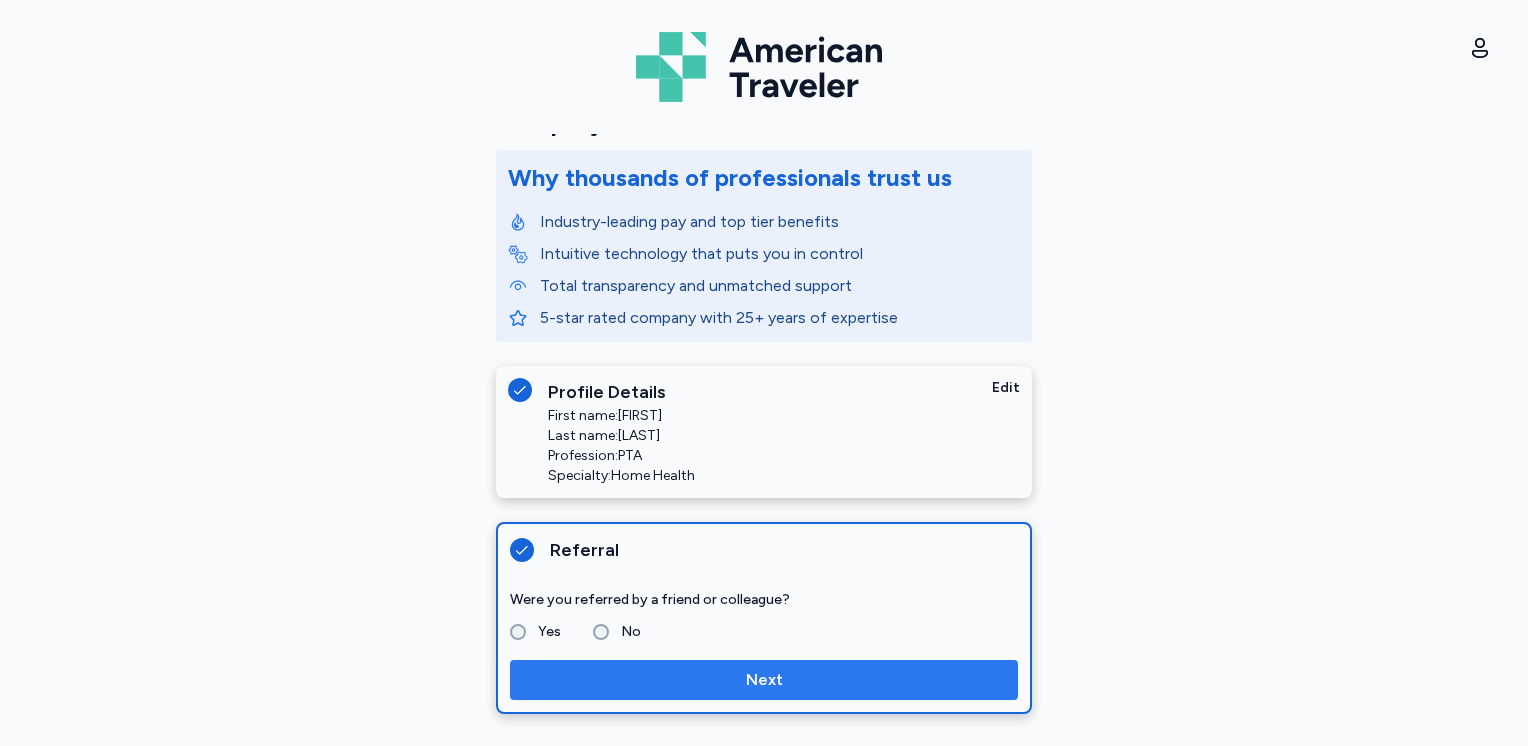 click on "Next" at bounding box center (764, 680) 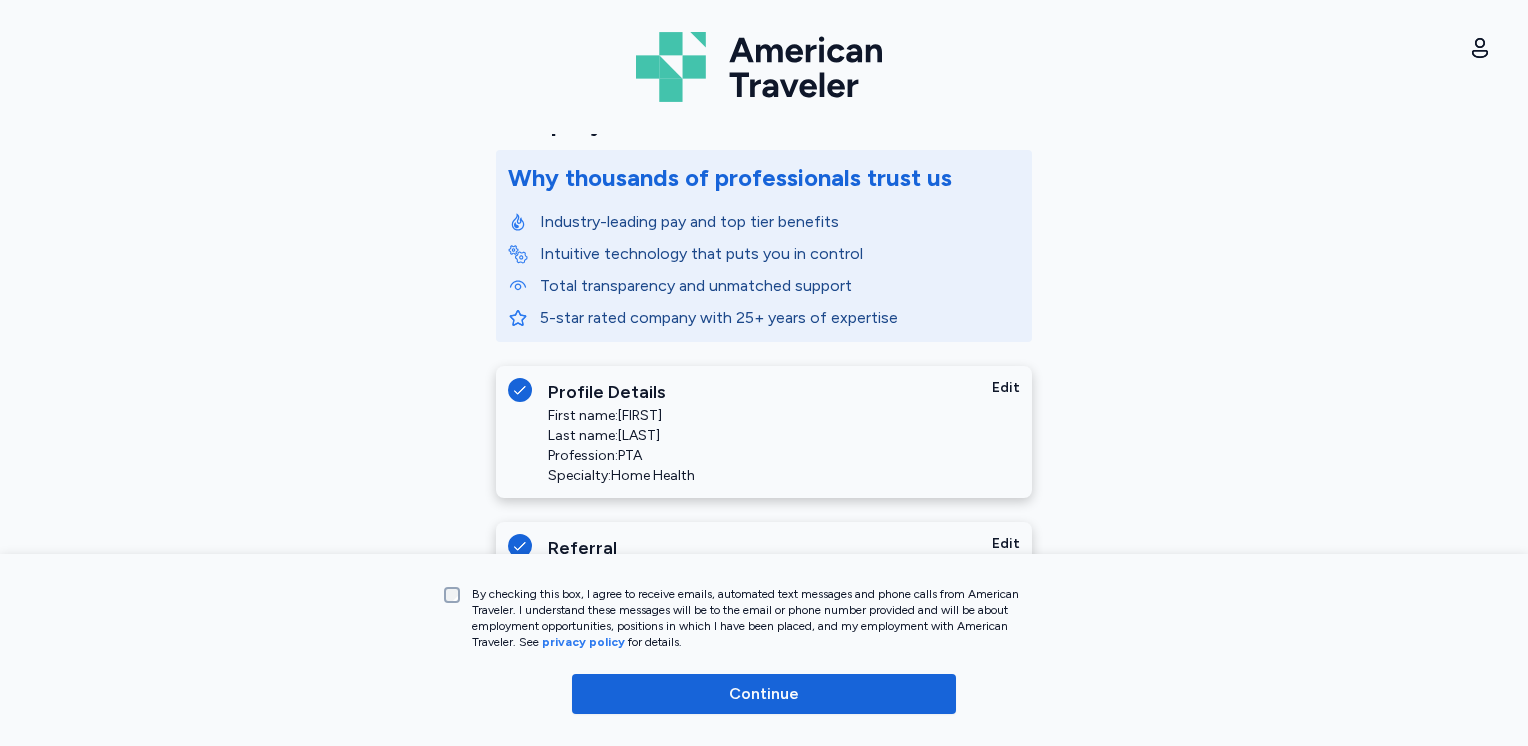 click on "By checking this box, I agree to receive emails, automated text messages and phone calls from American Traveler. I understand these messages will be to the email or phone number provided and will be about employment opportunities, positions in which I have been placed, and my employment with American Traveler. See   privacy policy   for details. Continue" at bounding box center (764, 650) 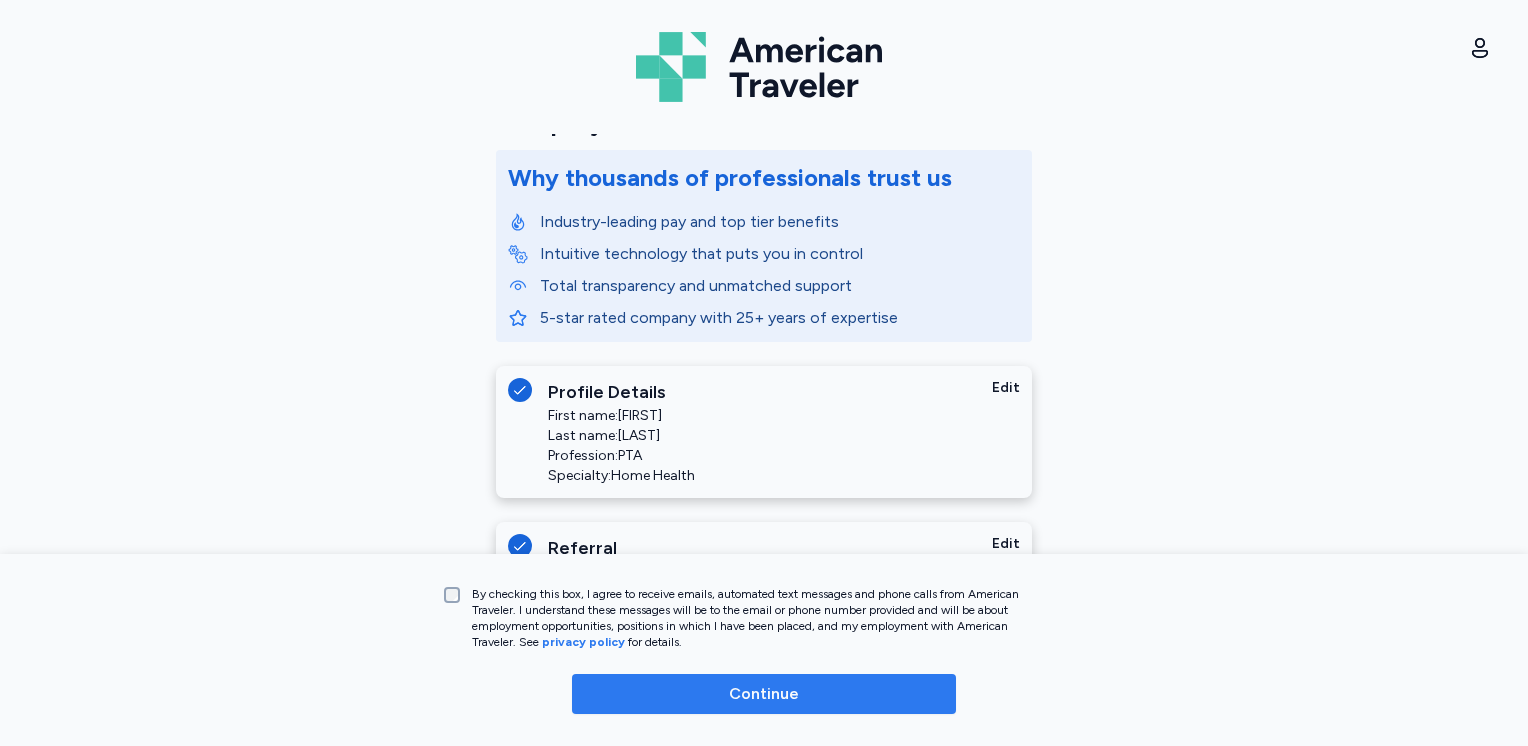 click on "Continue" at bounding box center (764, 694) 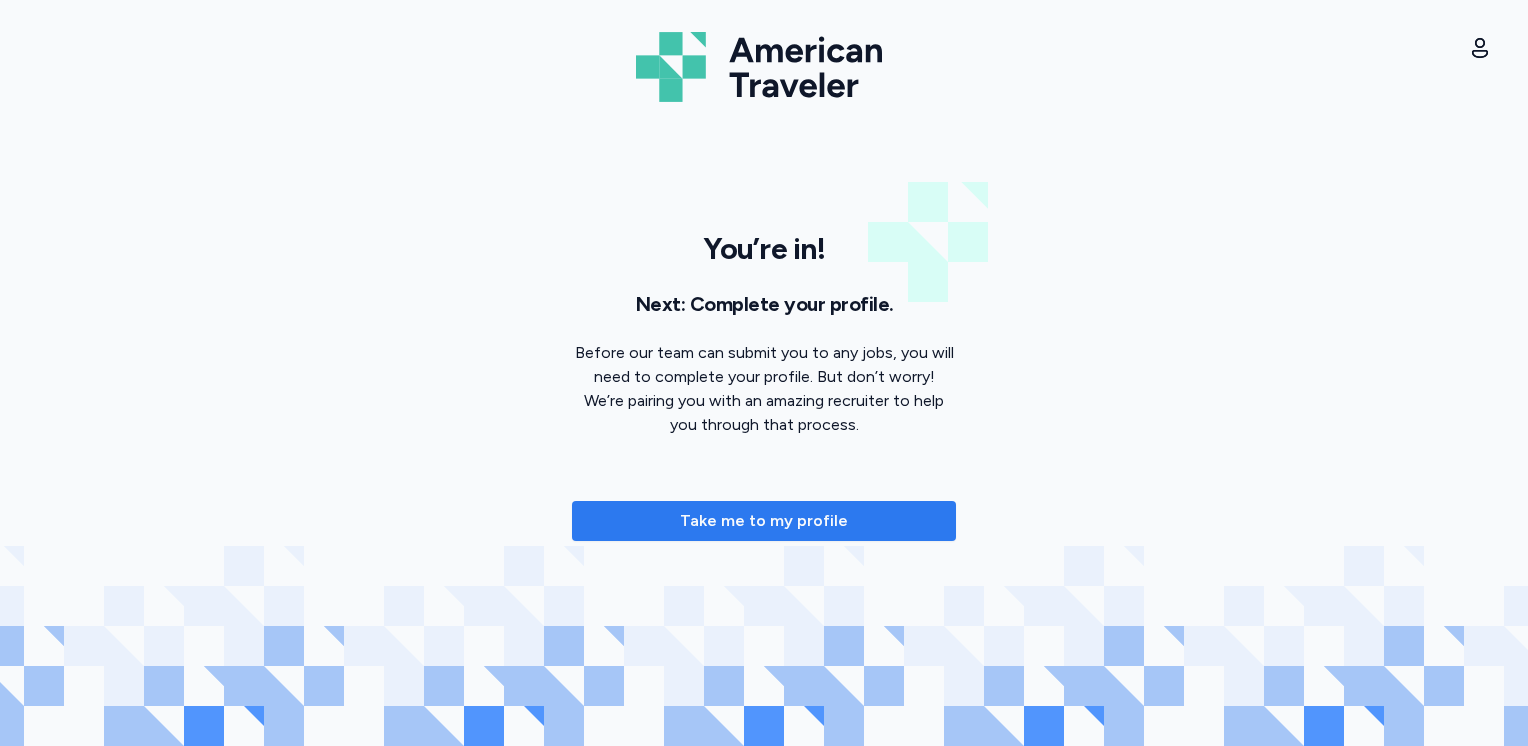 click on "Take me to my profile" at bounding box center [764, 521] 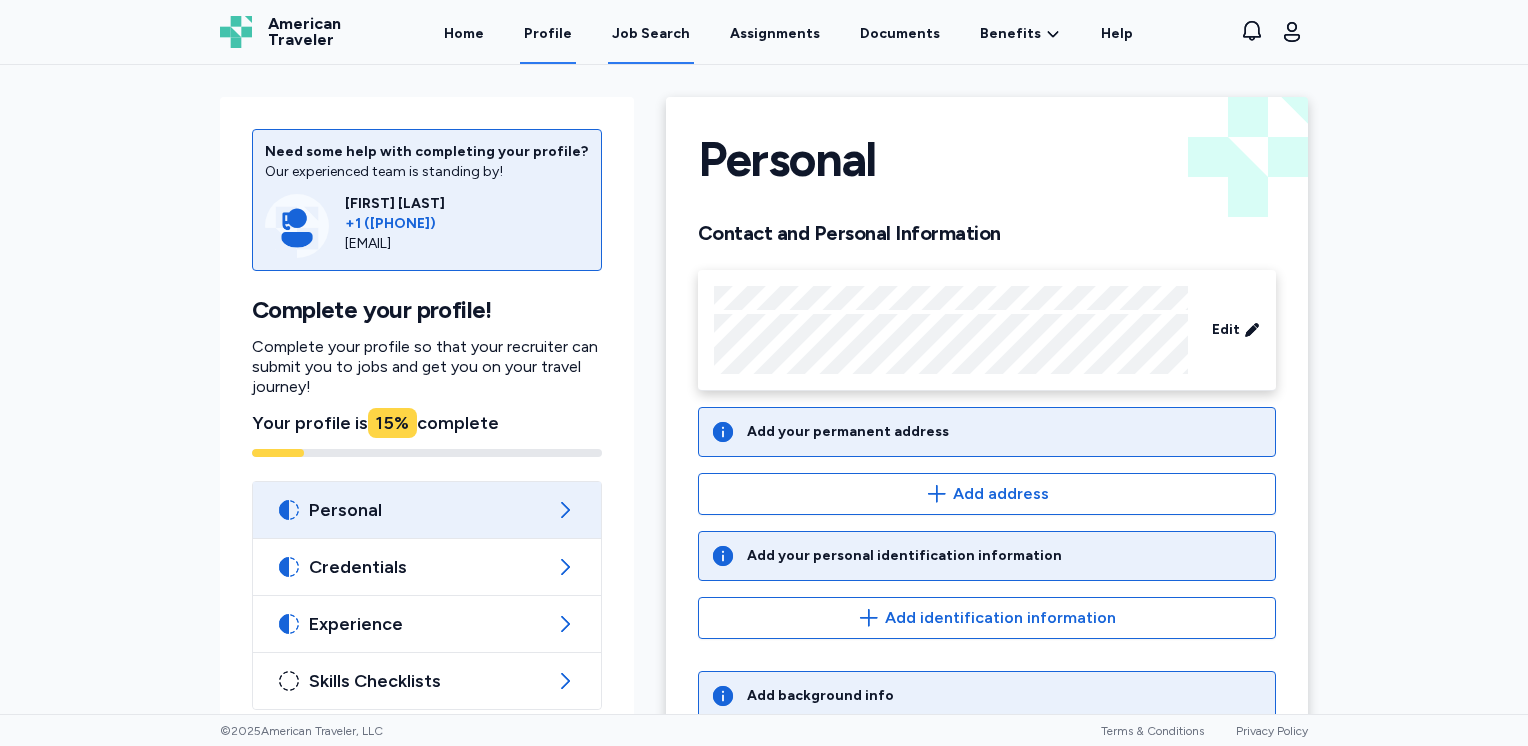 click on "Job Search" at bounding box center [651, 34] 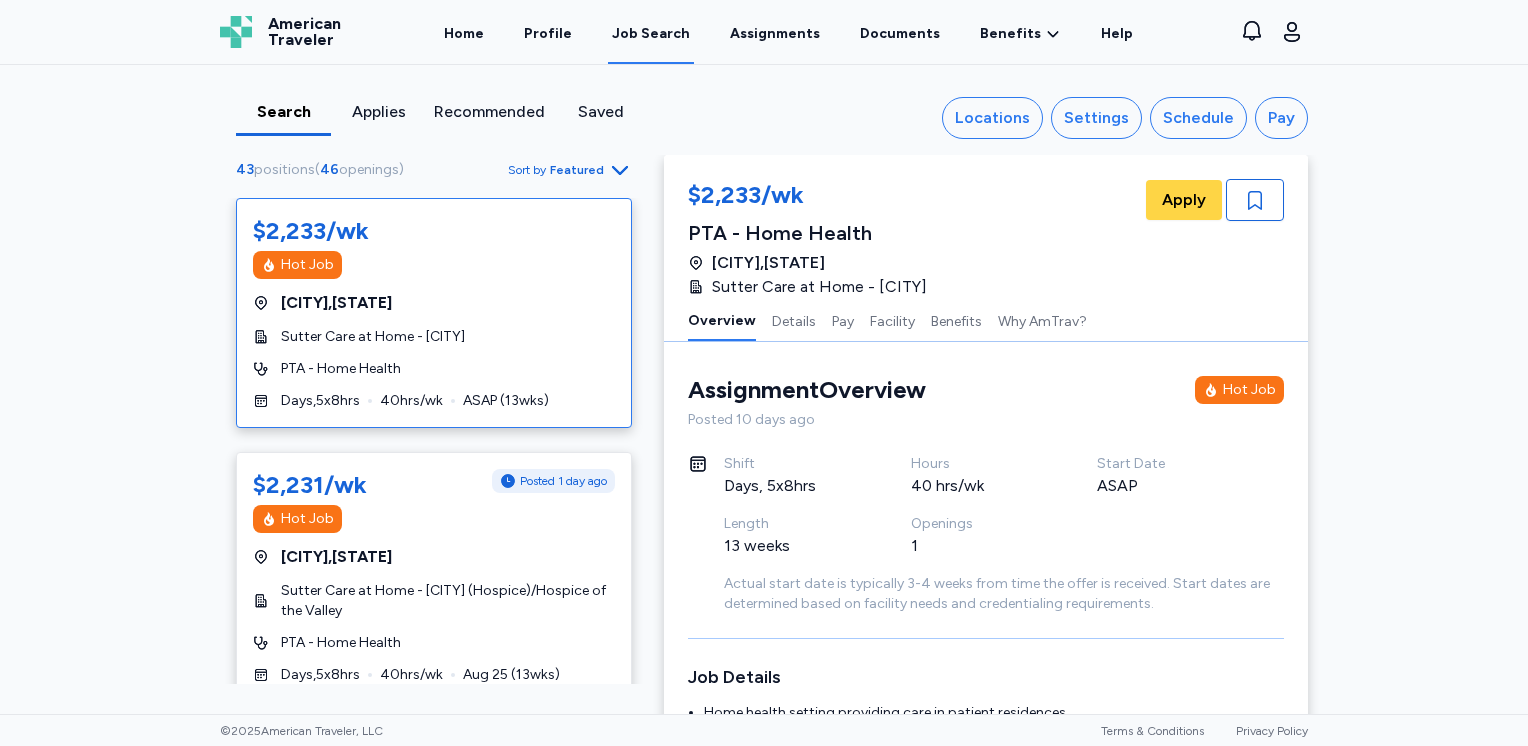 click 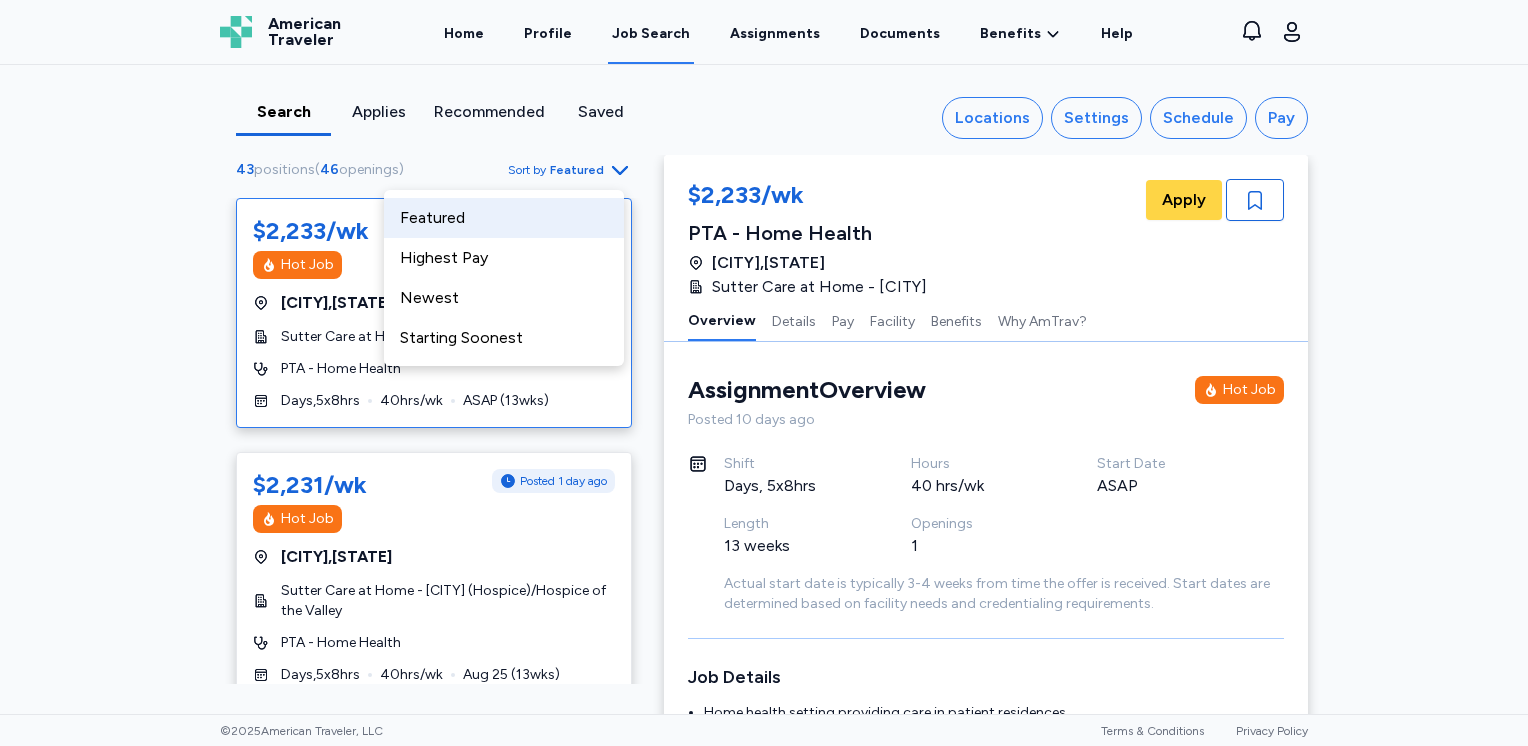 click 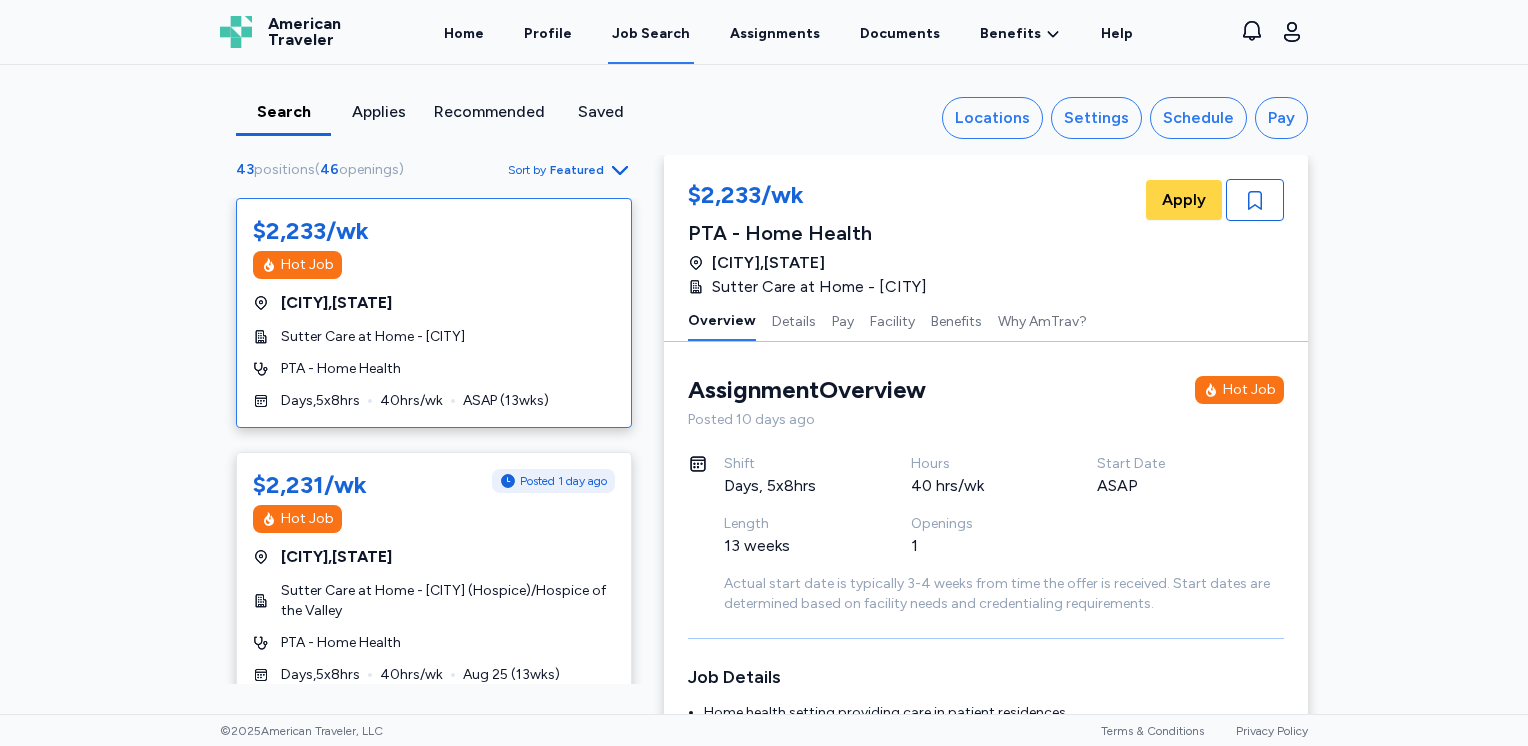 click on "Job Search" at bounding box center (651, 34) 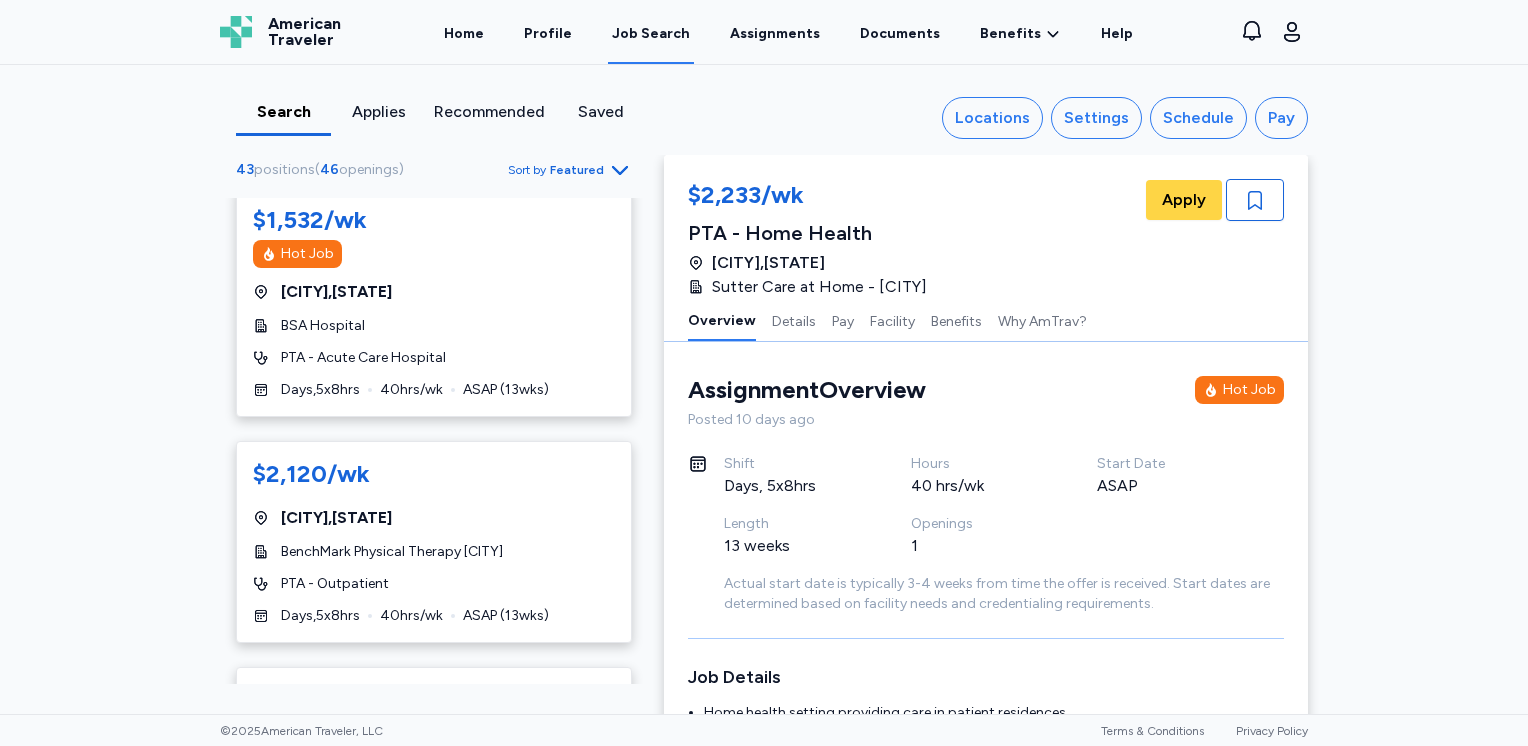 scroll, scrollTop: 0, scrollLeft: 0, axis: both 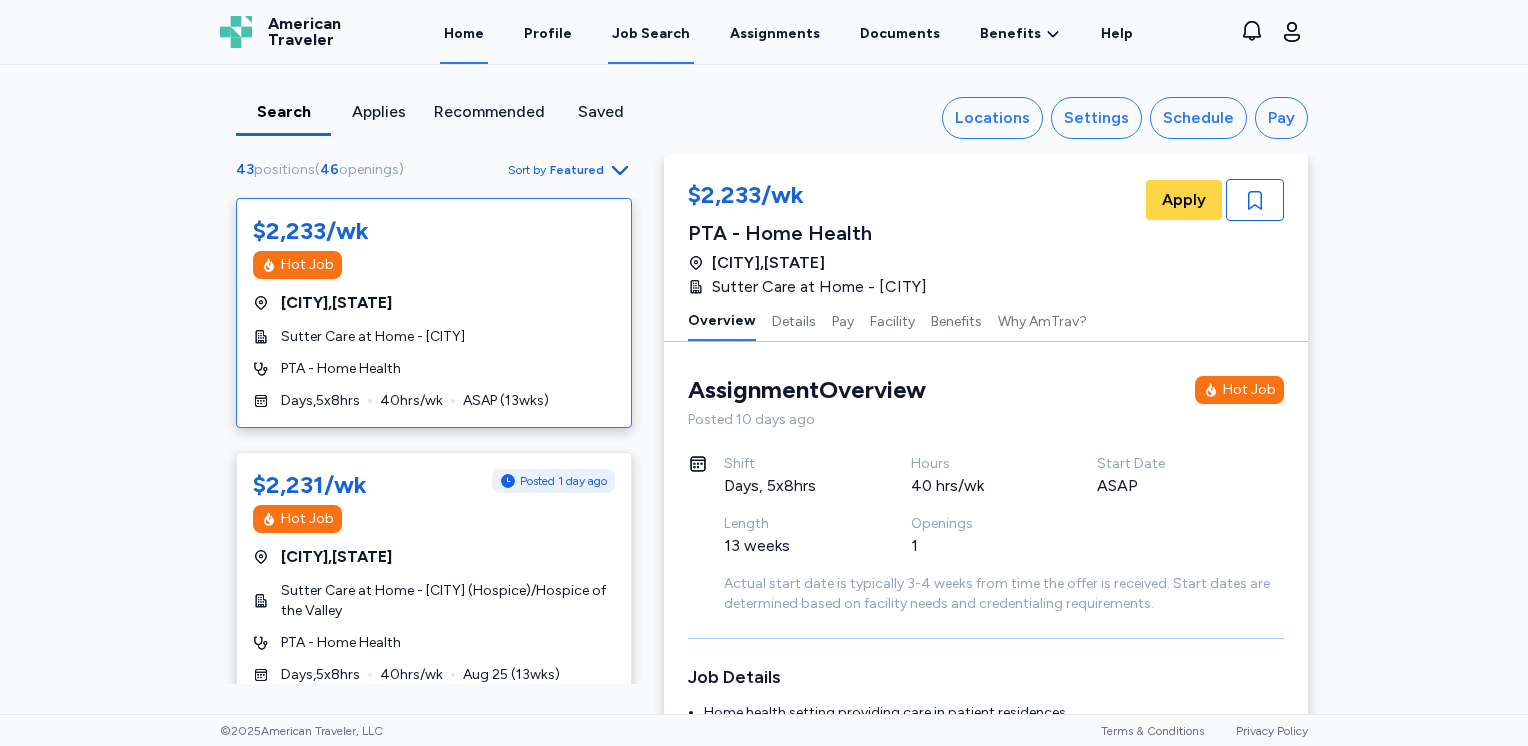 click on "Home" at bounding box center (464, 33) 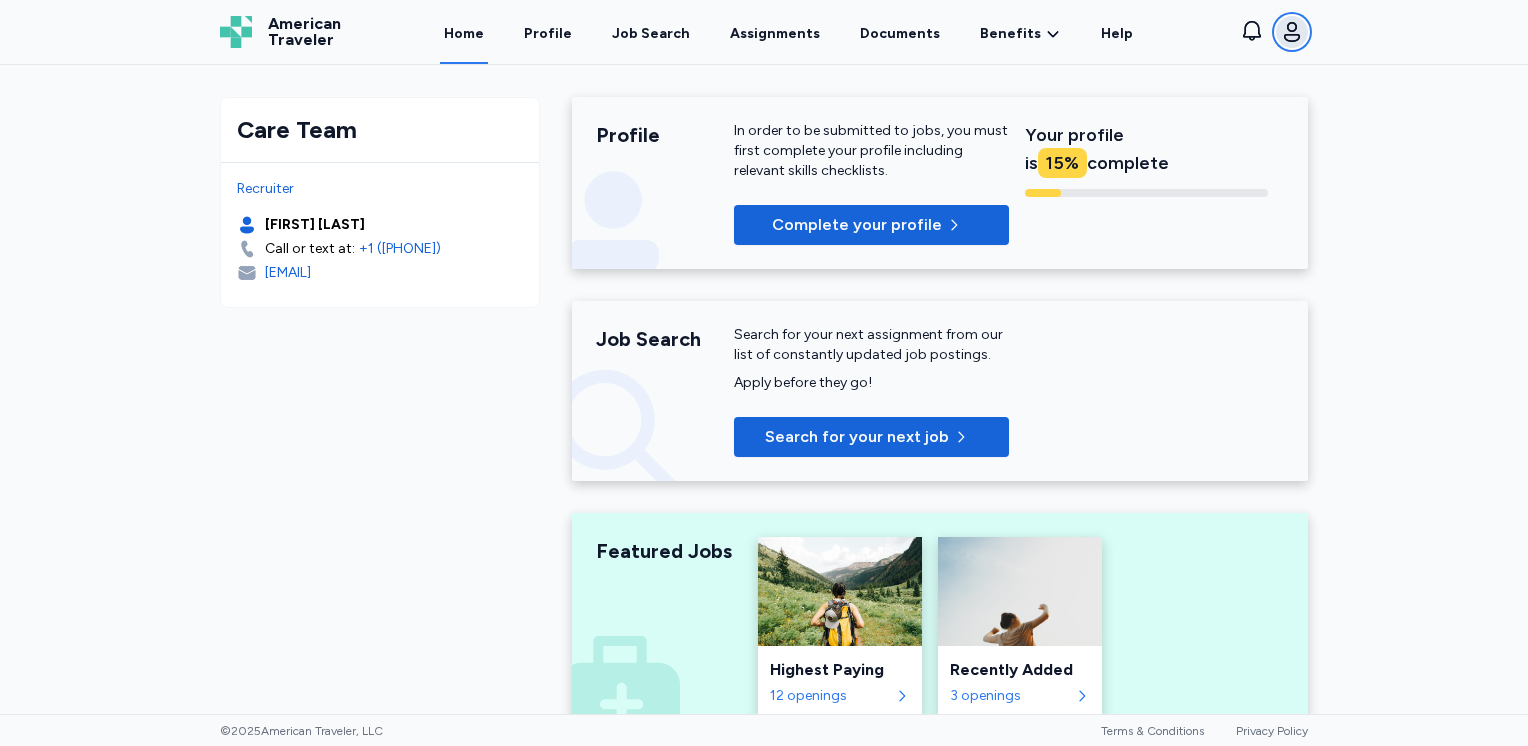 click 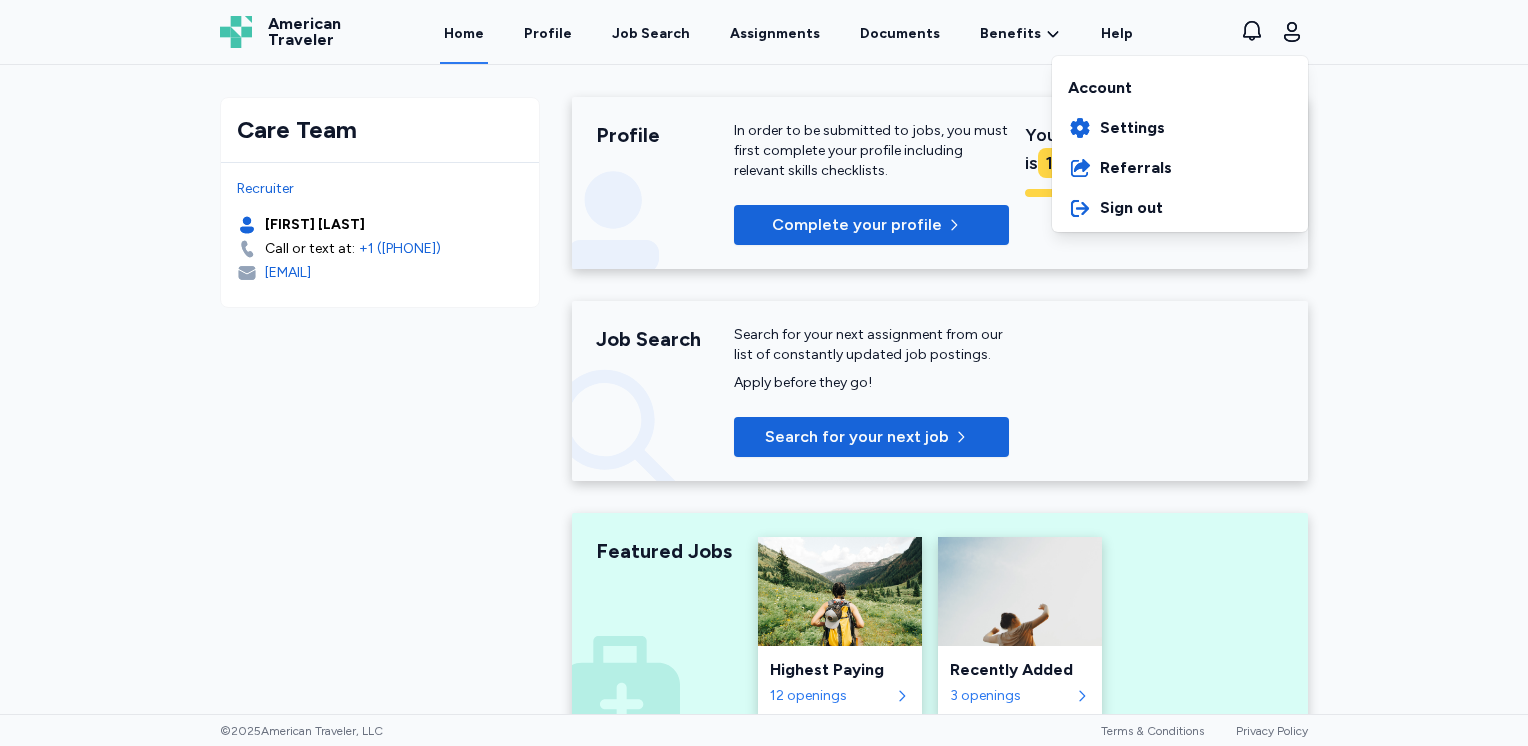 click on "Account Settings Referrals Sign out" at bounding box center (1180, 144) 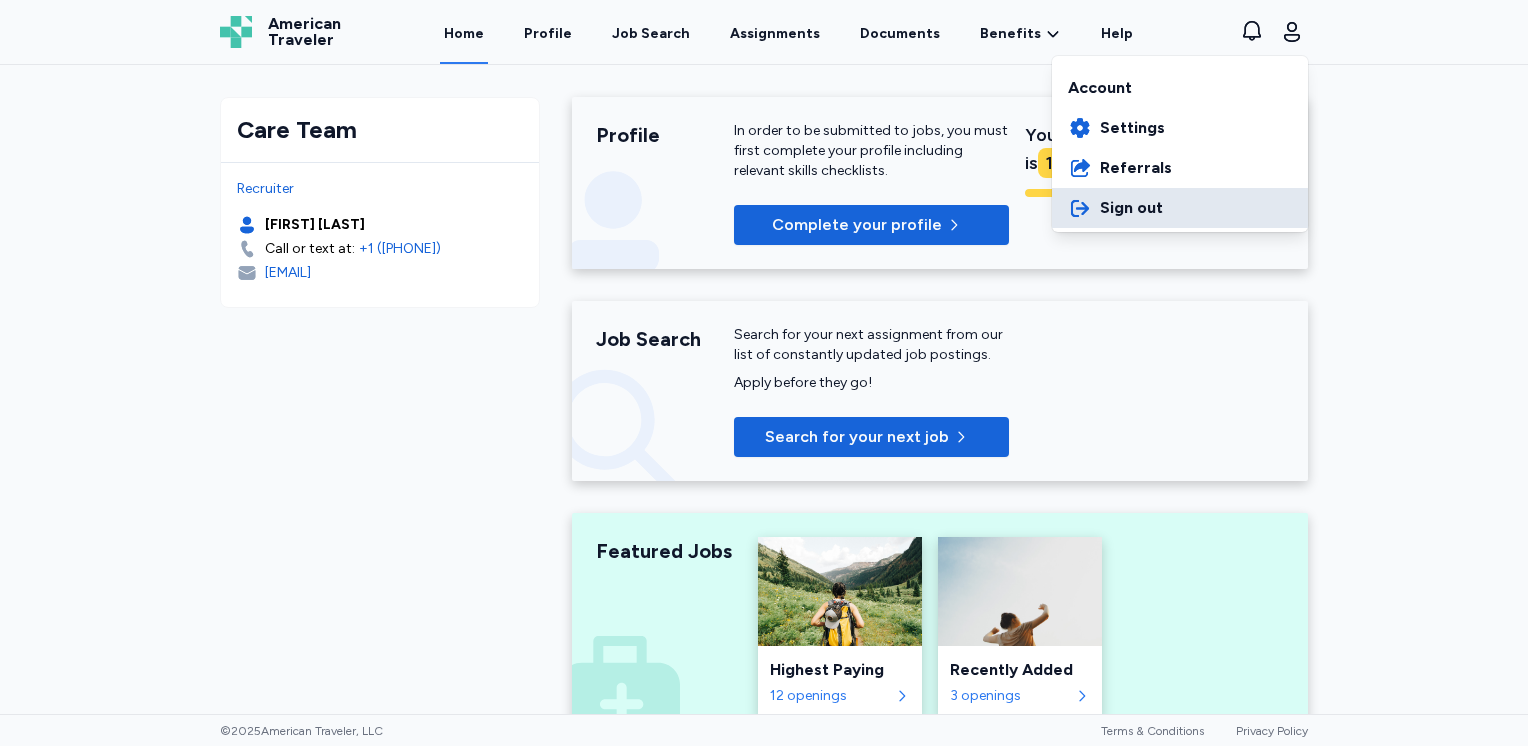 click on "Sign out" at bounding box center (1180, 208) 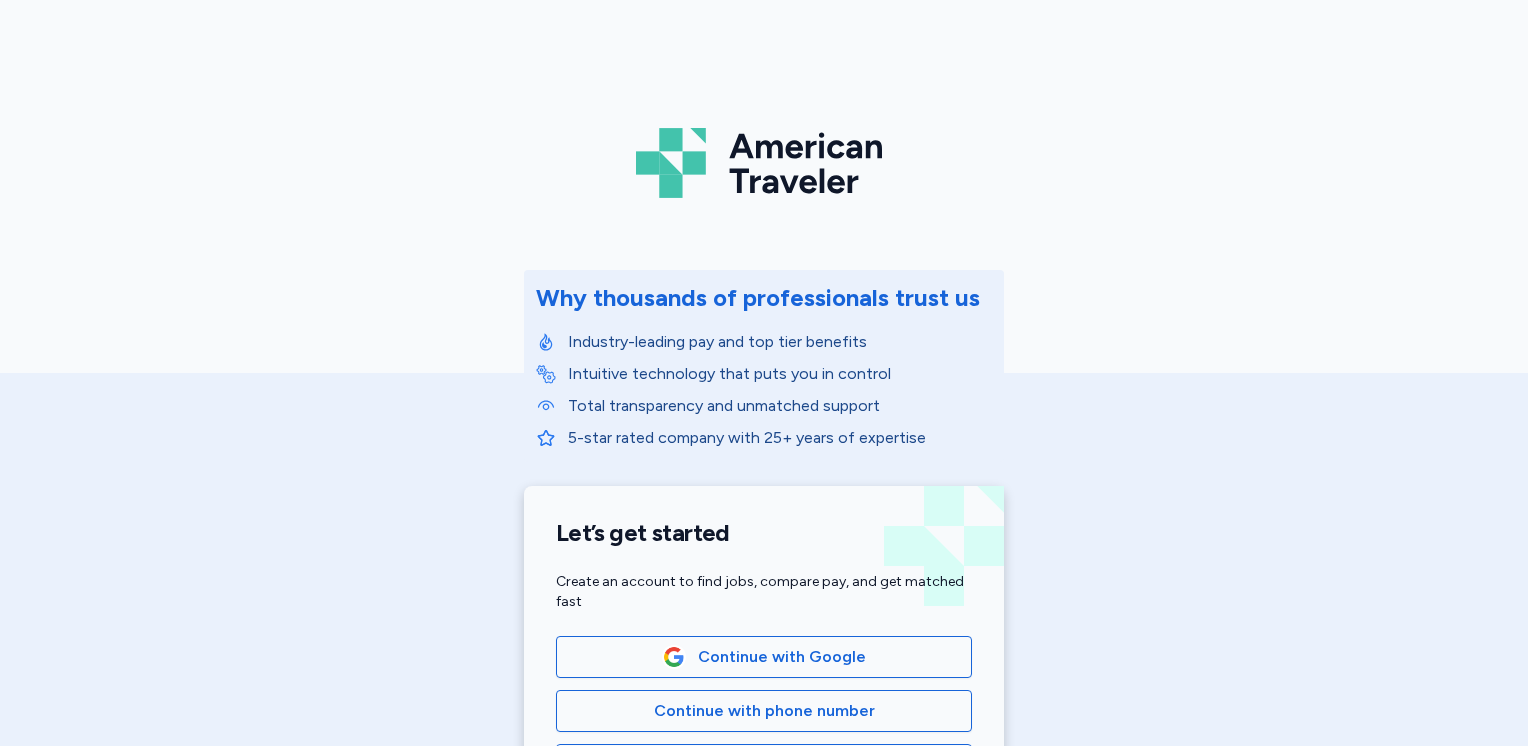 scroll, scrollTop: 0, scrollLeft: 0, axis: both 